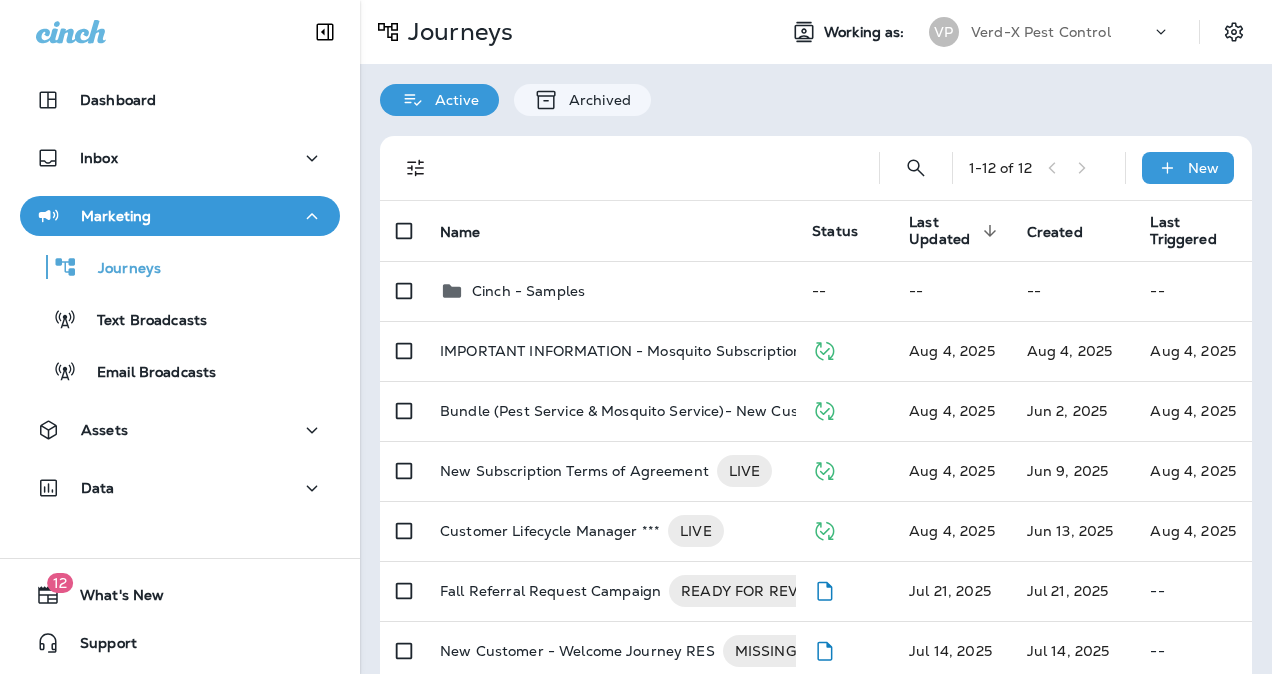 scroll, scrollTop: 0, scrollLeft: 0, axis: both 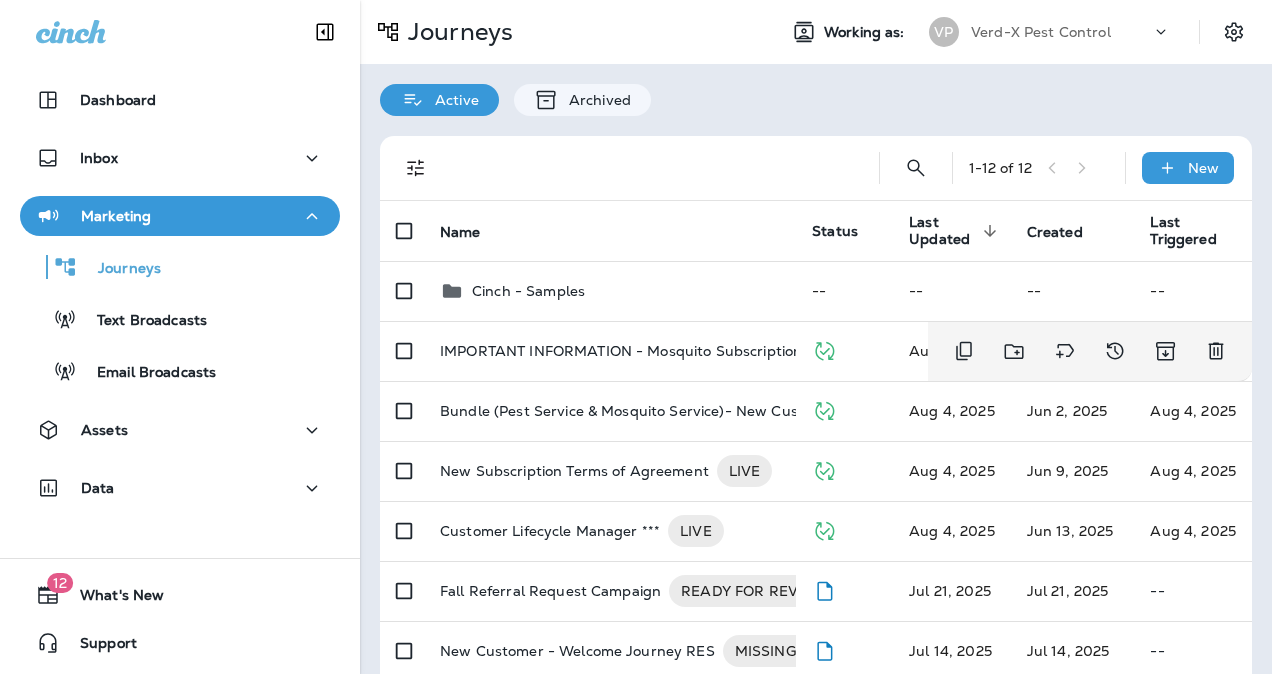 click on "IMPORTANT INFORMATION - Mosquito Subscription" at bounding box center (621, 351) 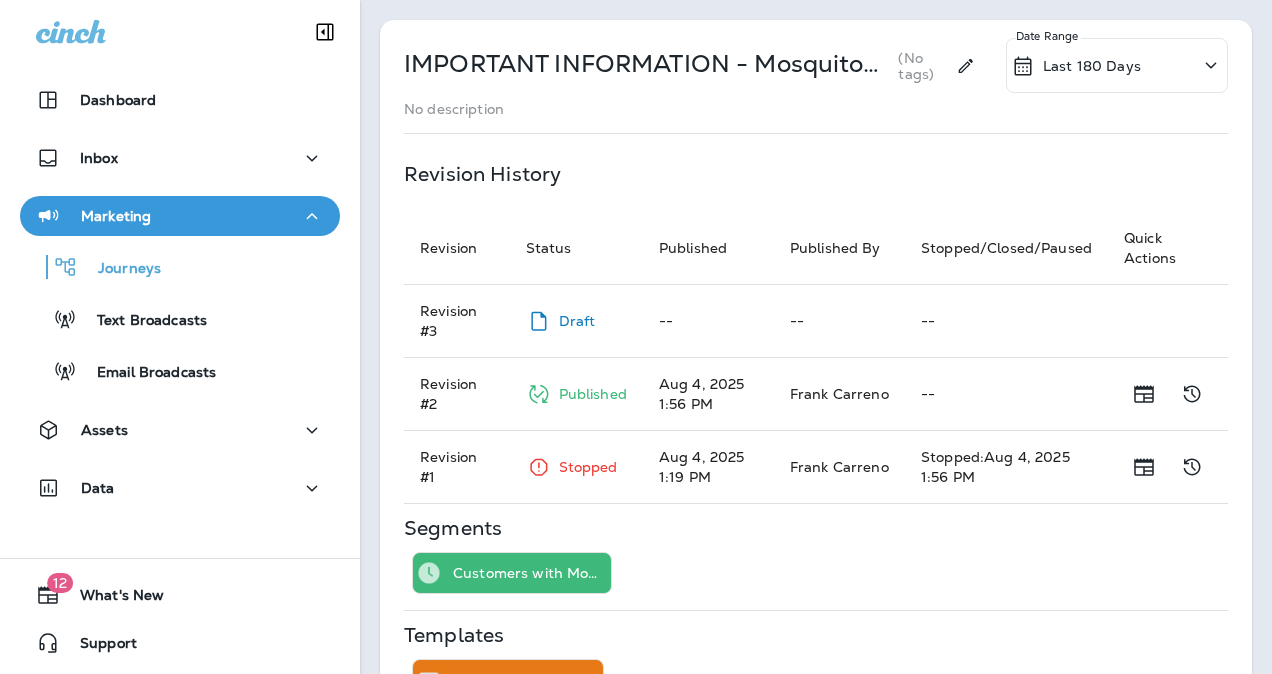 scroll, scrollTop: 189, scrollLeft: 0, axis: vertical 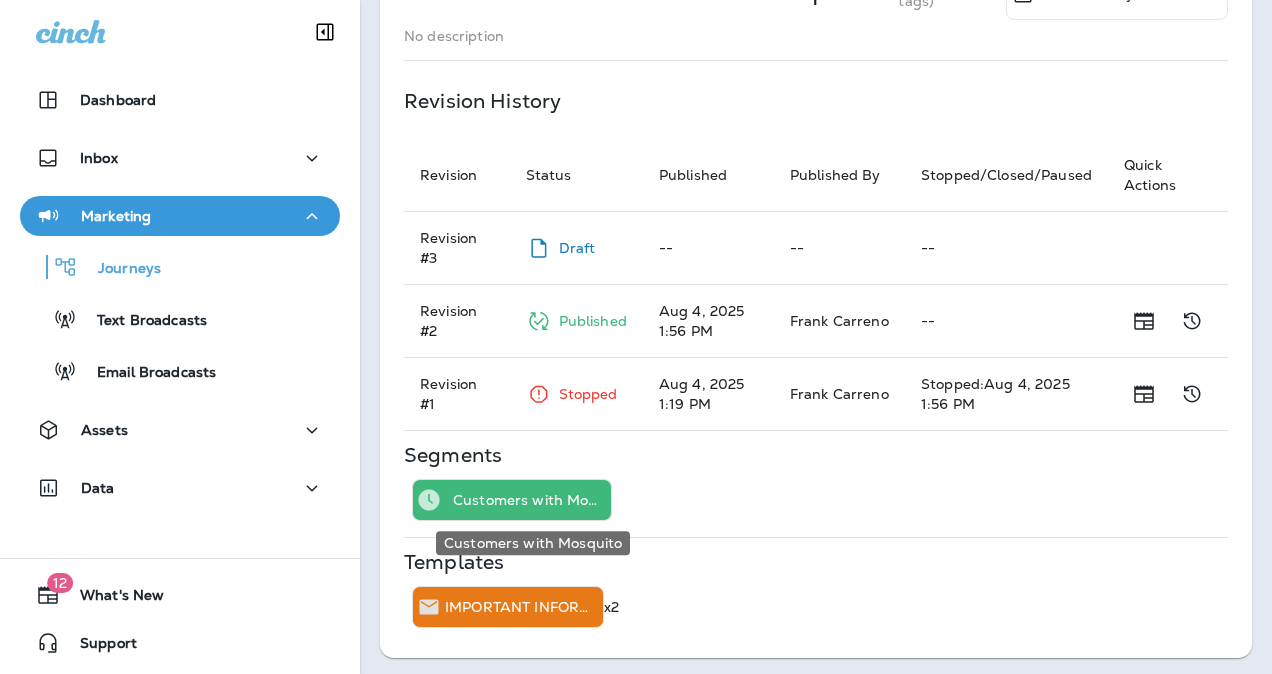 click on "Customers with Mosquito" at bounding box center (532, 500) 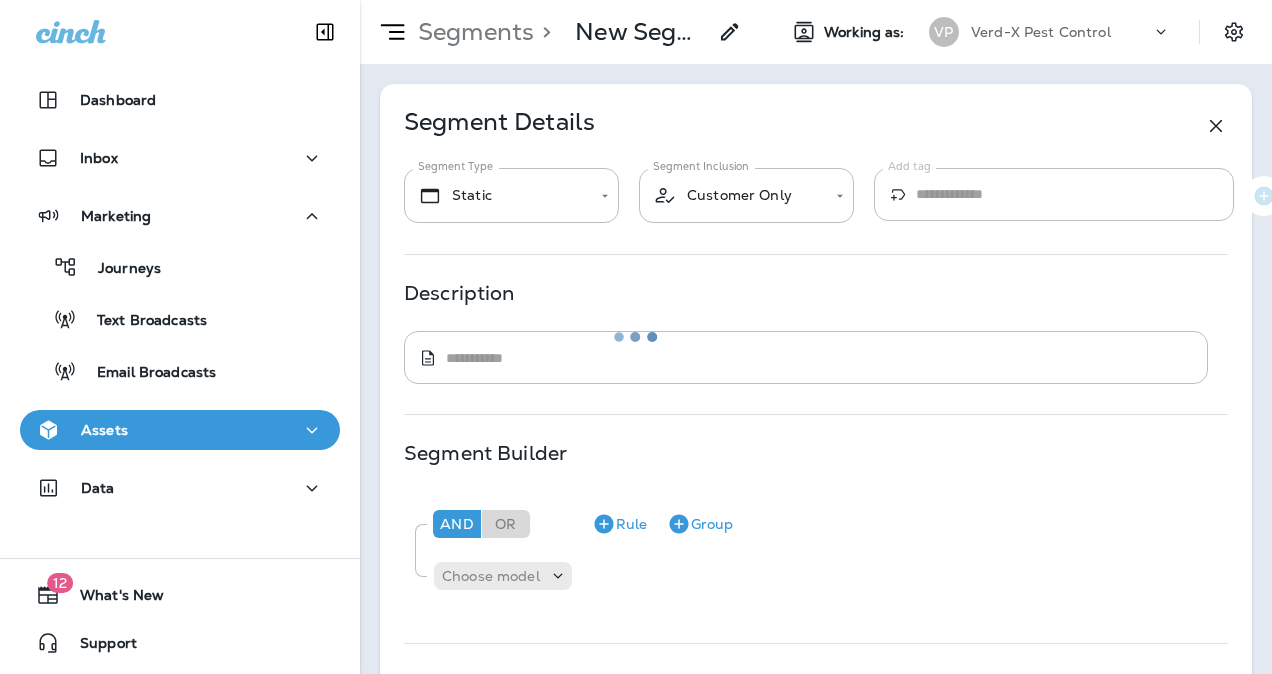 type on "*******" 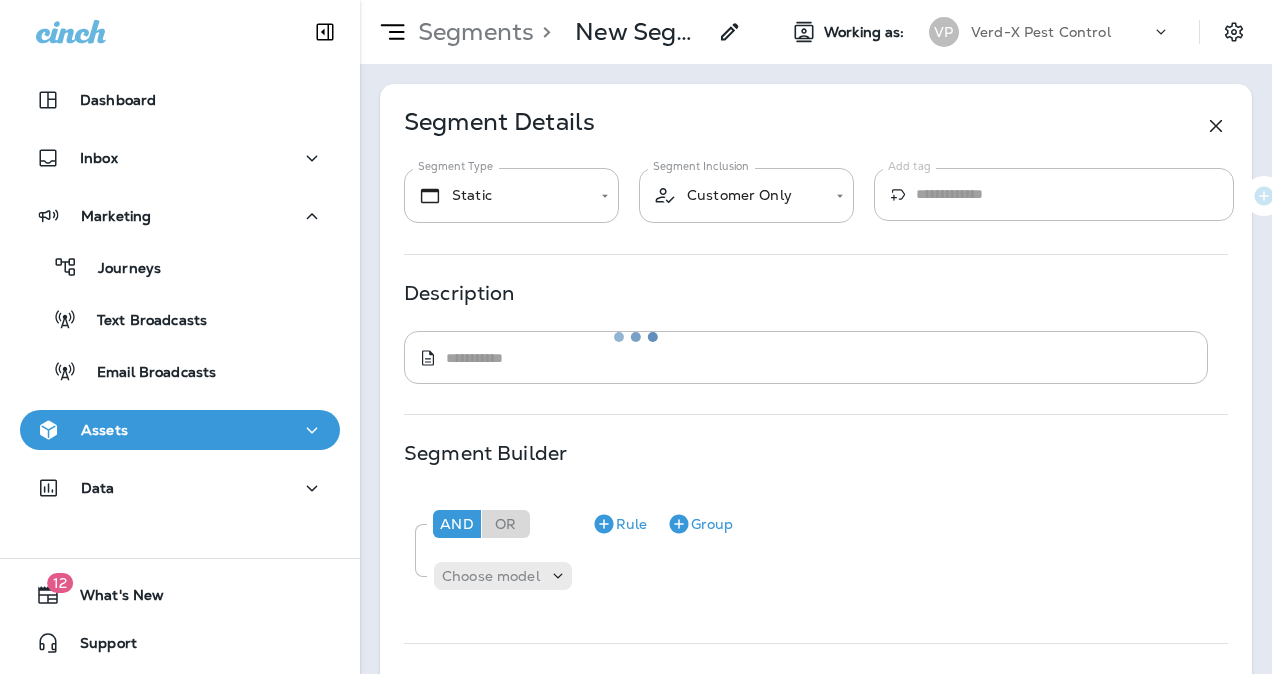 type on "**********" 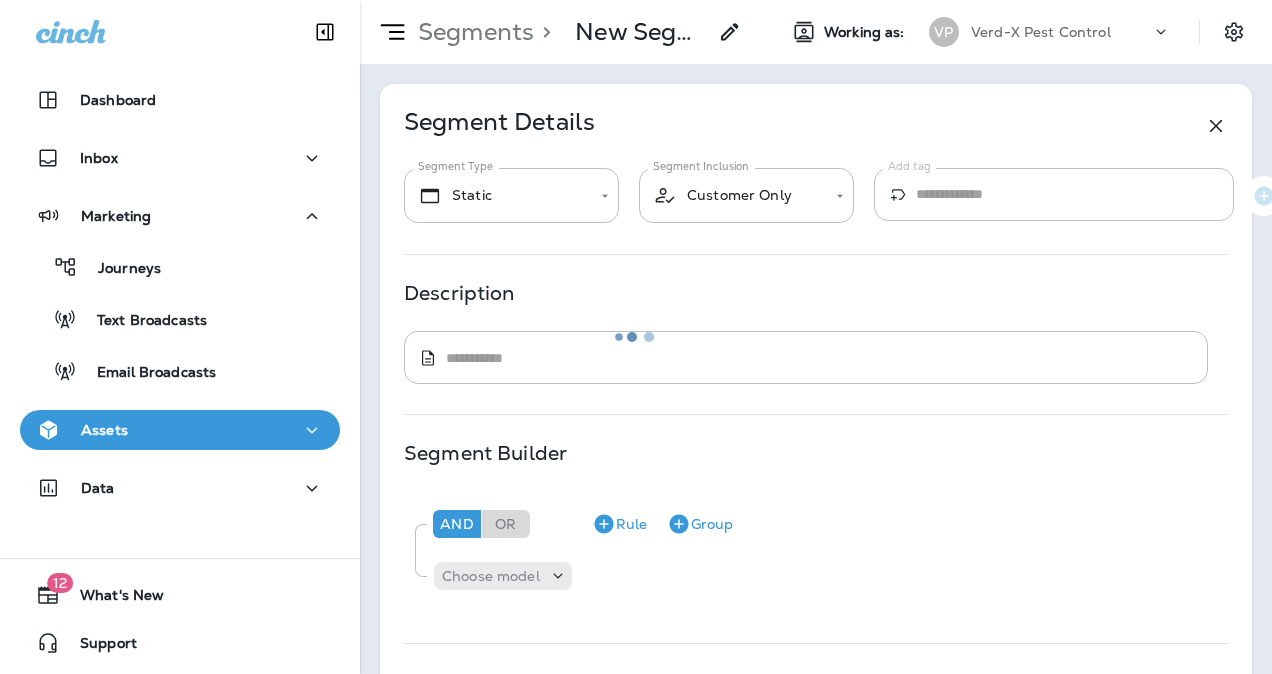 type on "**********" 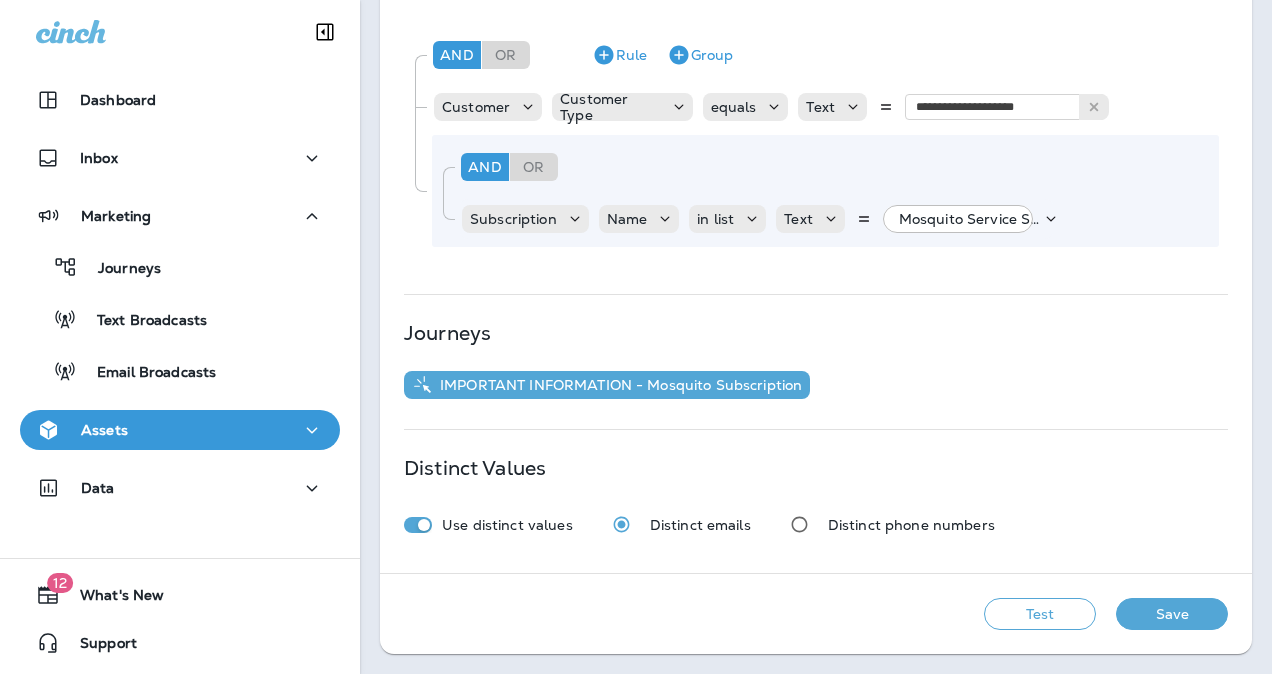 scroll, scrollTop: 0, scrollLeft: 0, axis: both 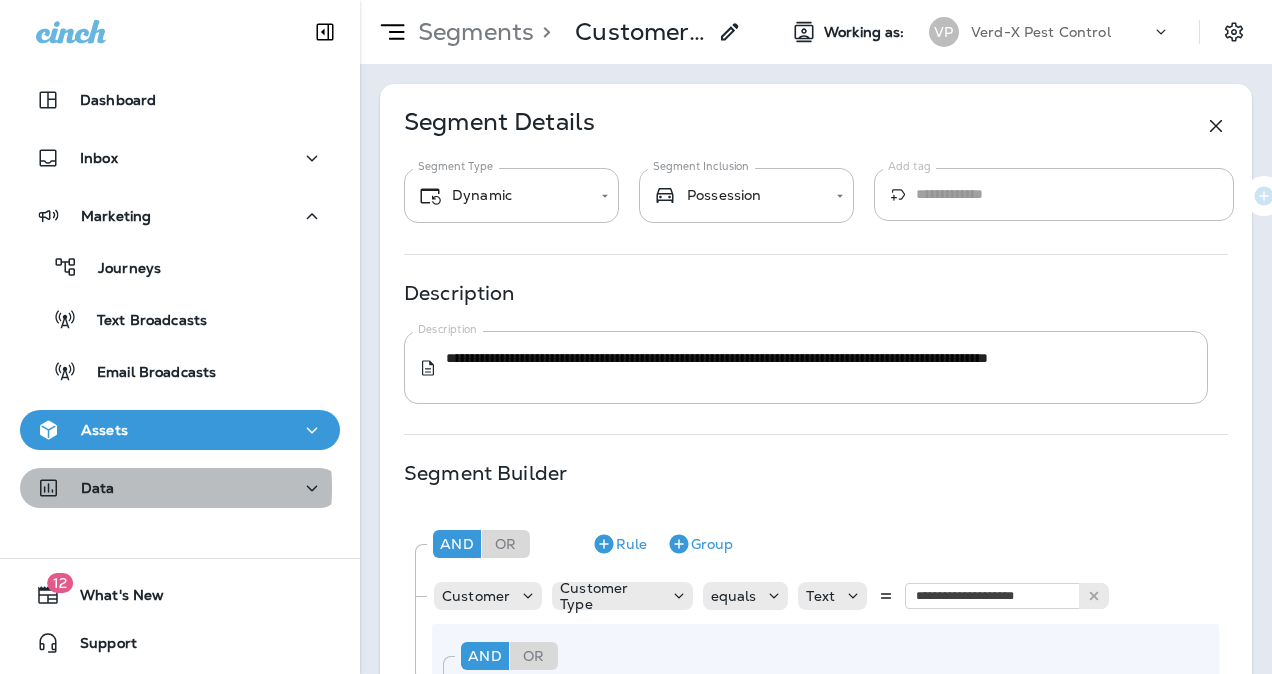 click on "Data" at bounding box center [98, 488] 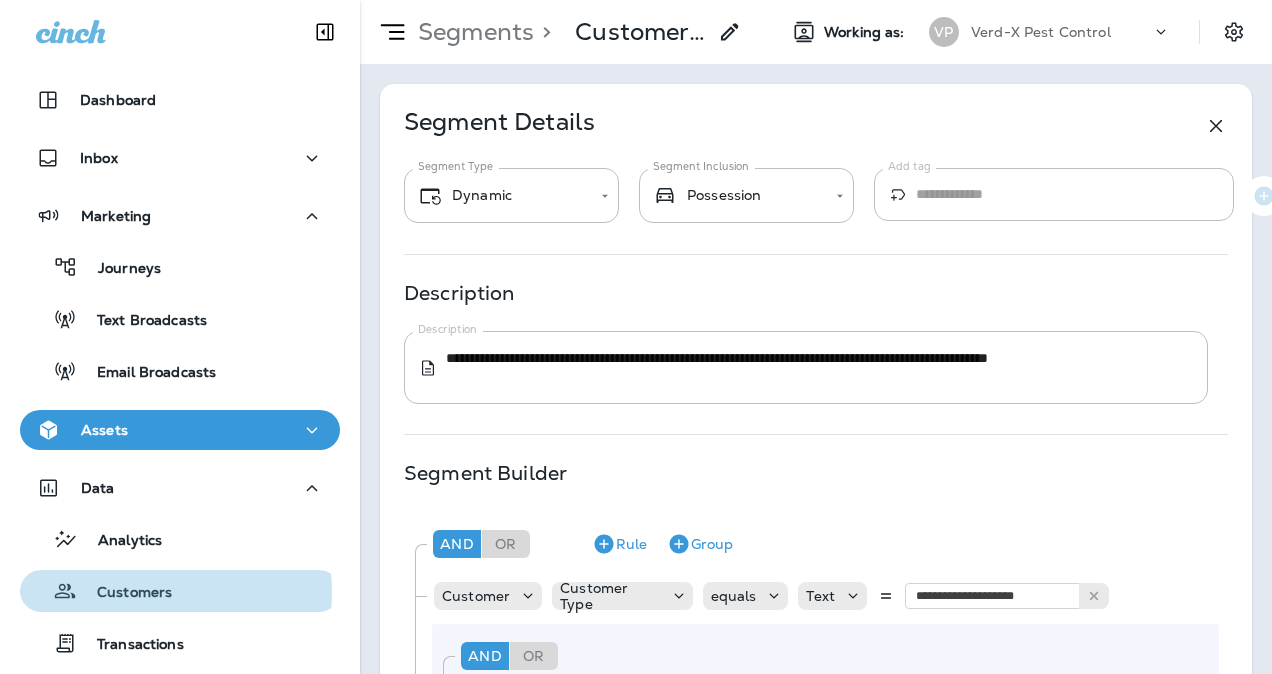 click on "Customers" at bounding box center [124, 593] 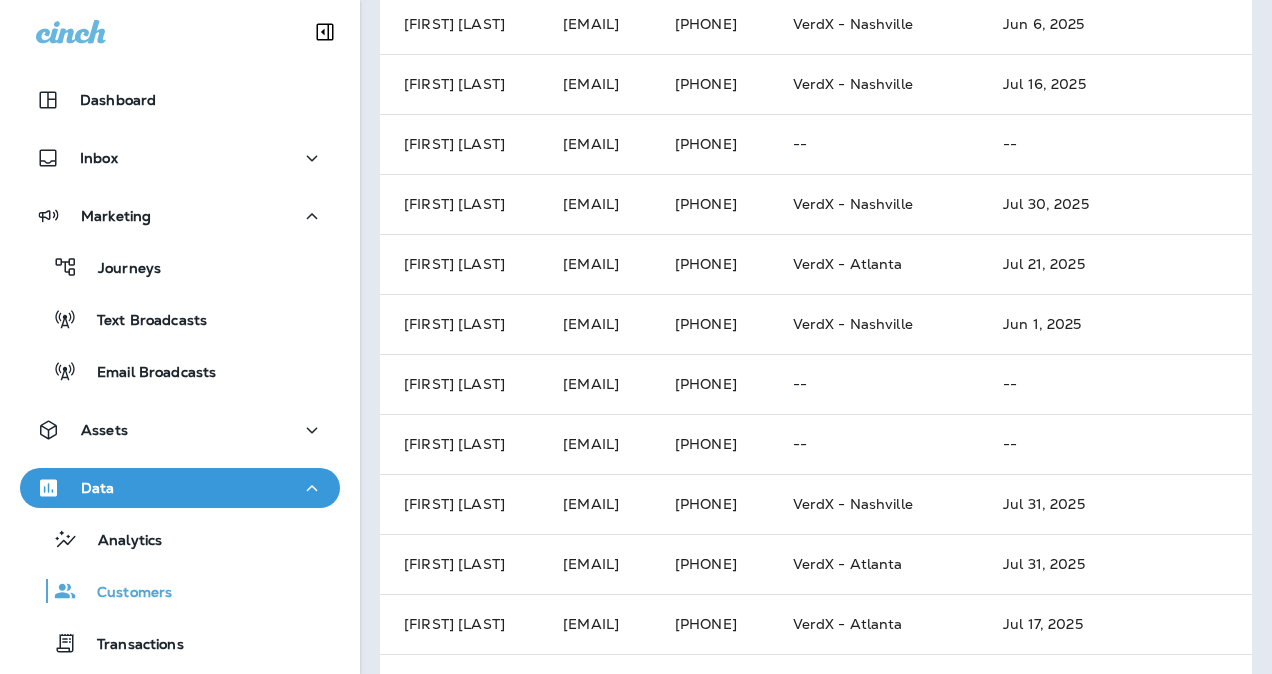 scroll, scrollTop: 859, scrollLeft: 0, axis: vertical 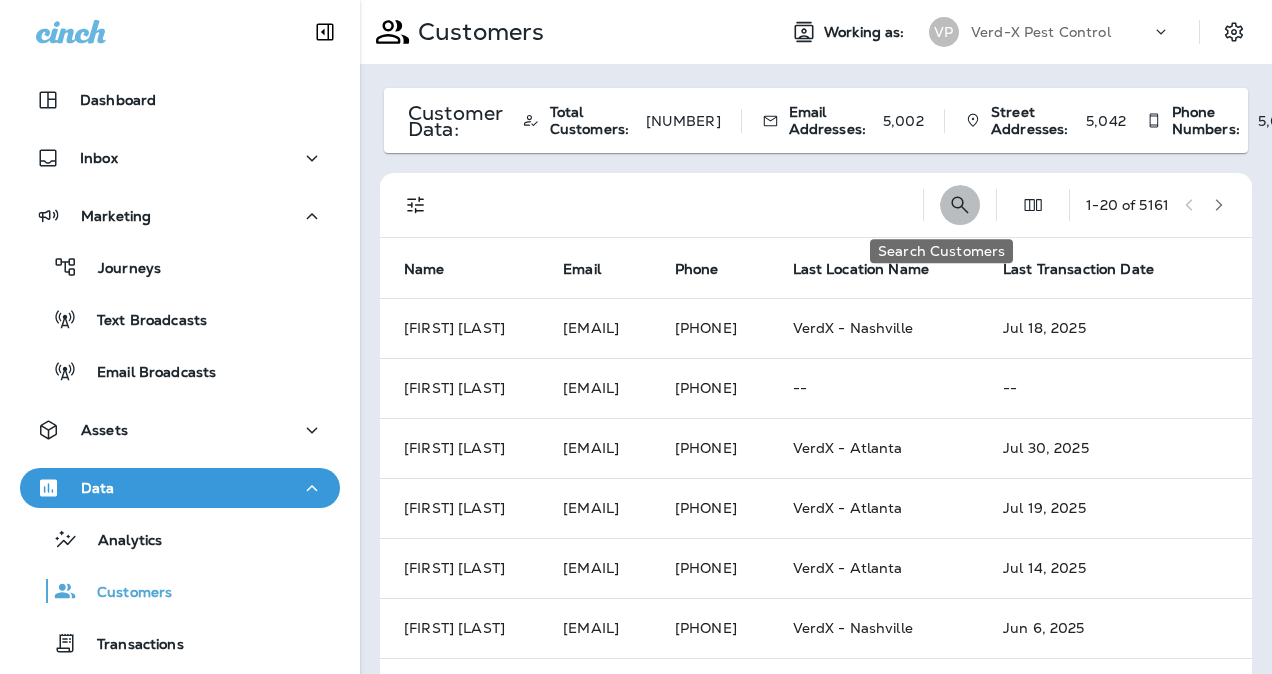 click 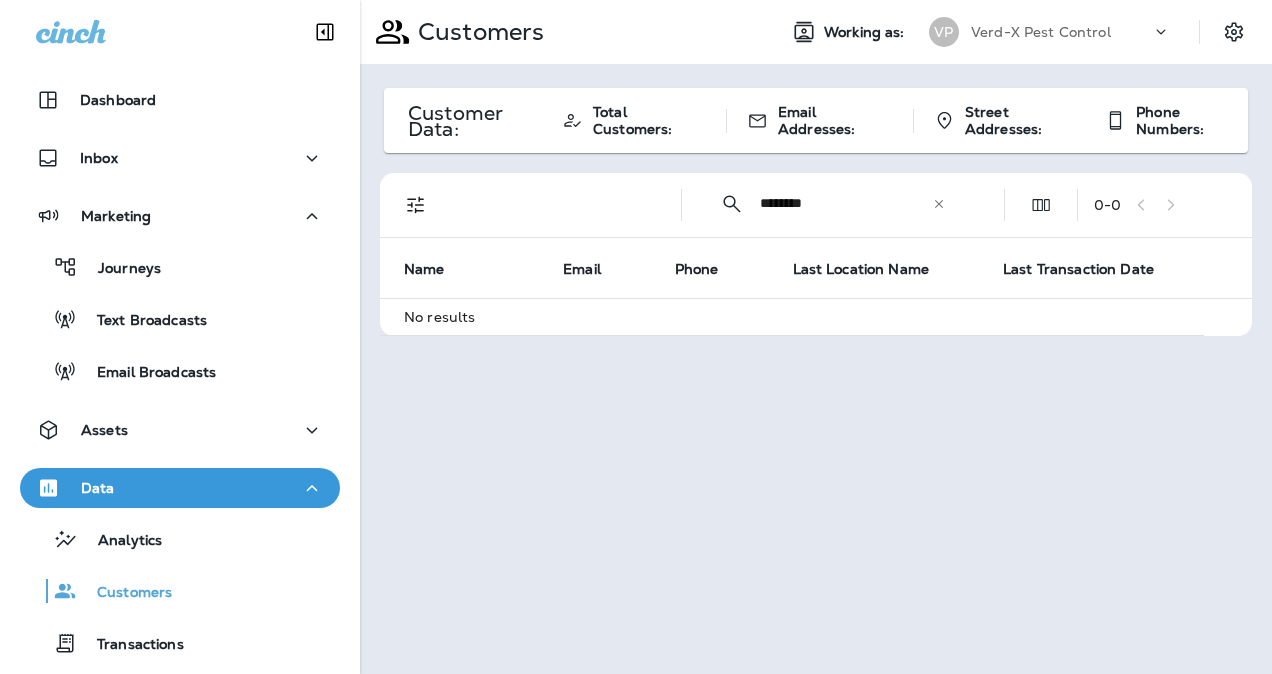 drag, startPoint x: 844, startPoint y: 222, endPoint x: 643, endPoint y: 218, distance: 201.0398 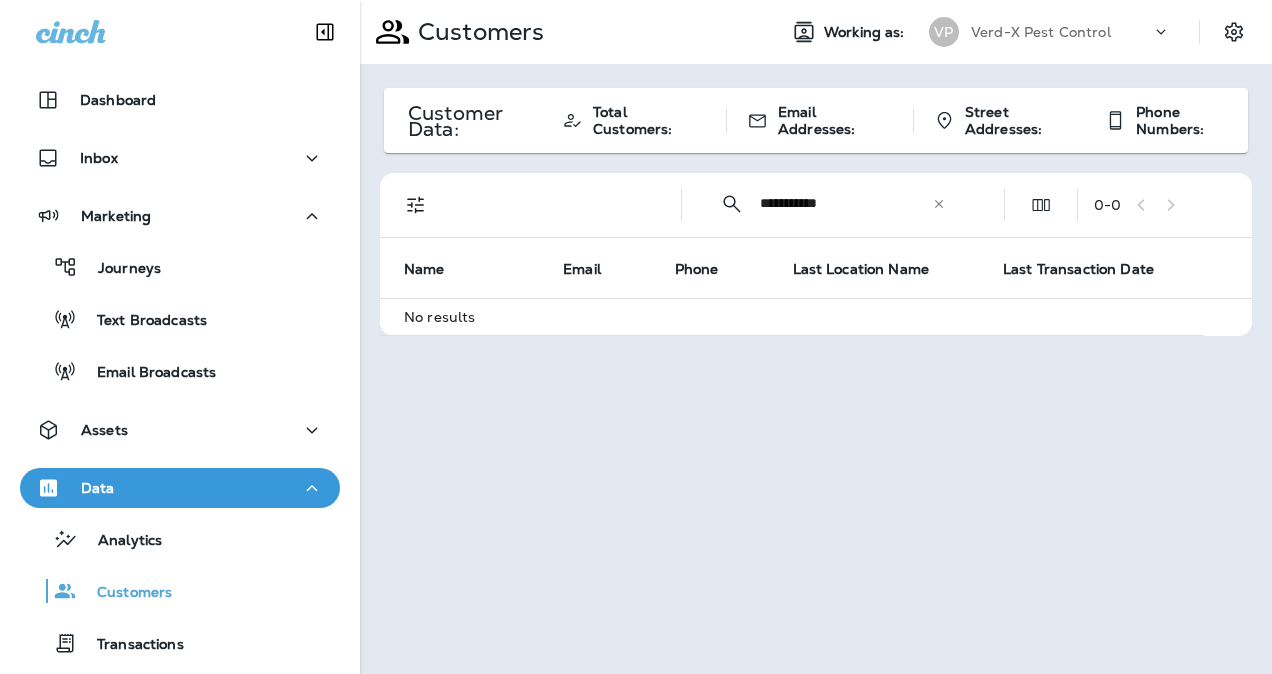 type on "**********" 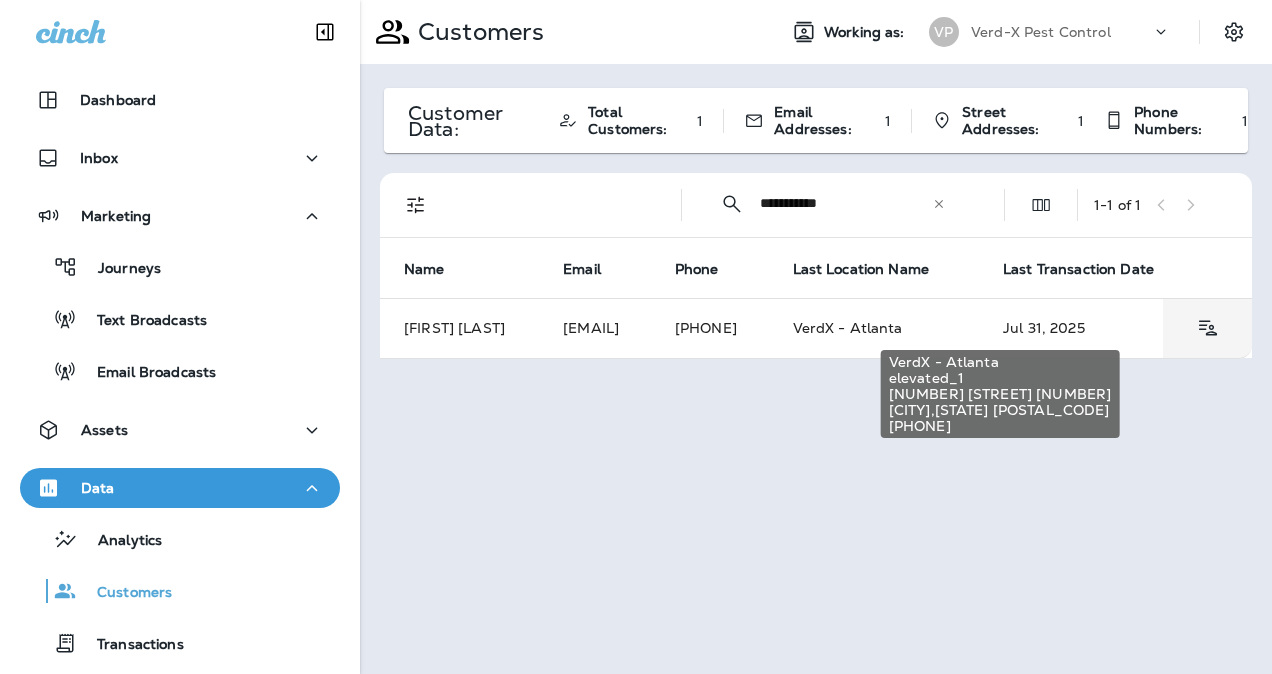 click on "VerdX - Atlanta" at bounding box center (848, 328) 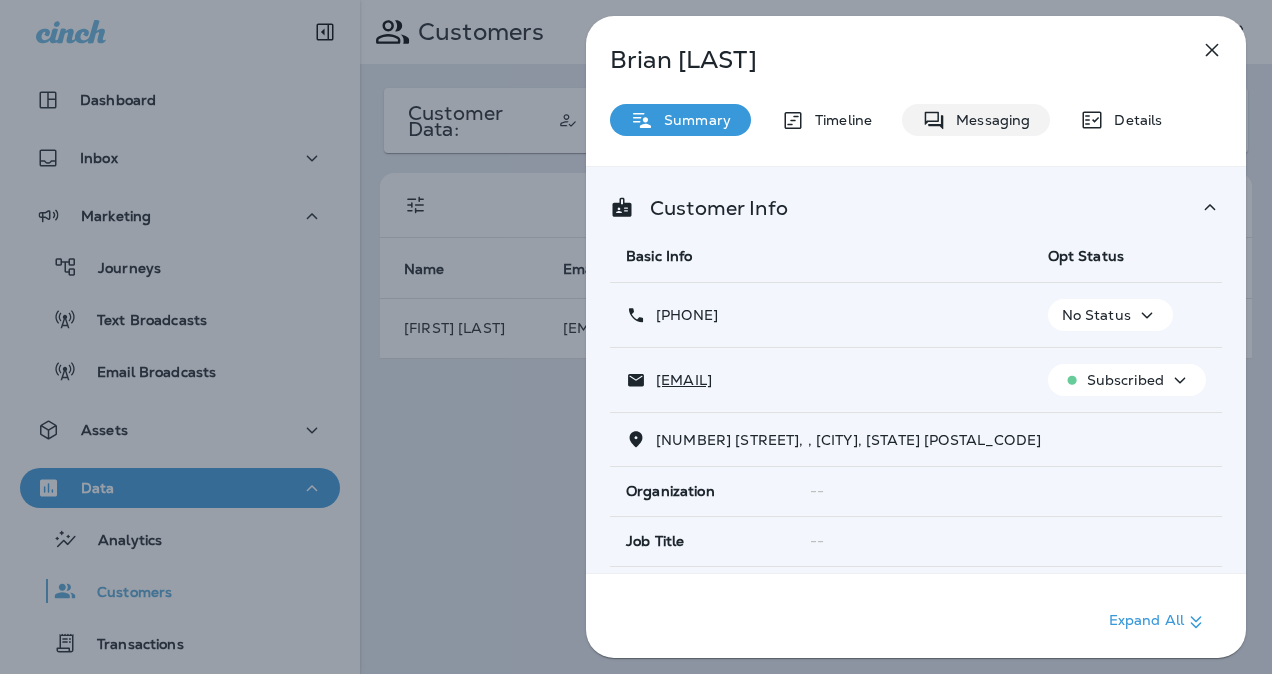 click on "Messaging" at bounding box center [976, 120] 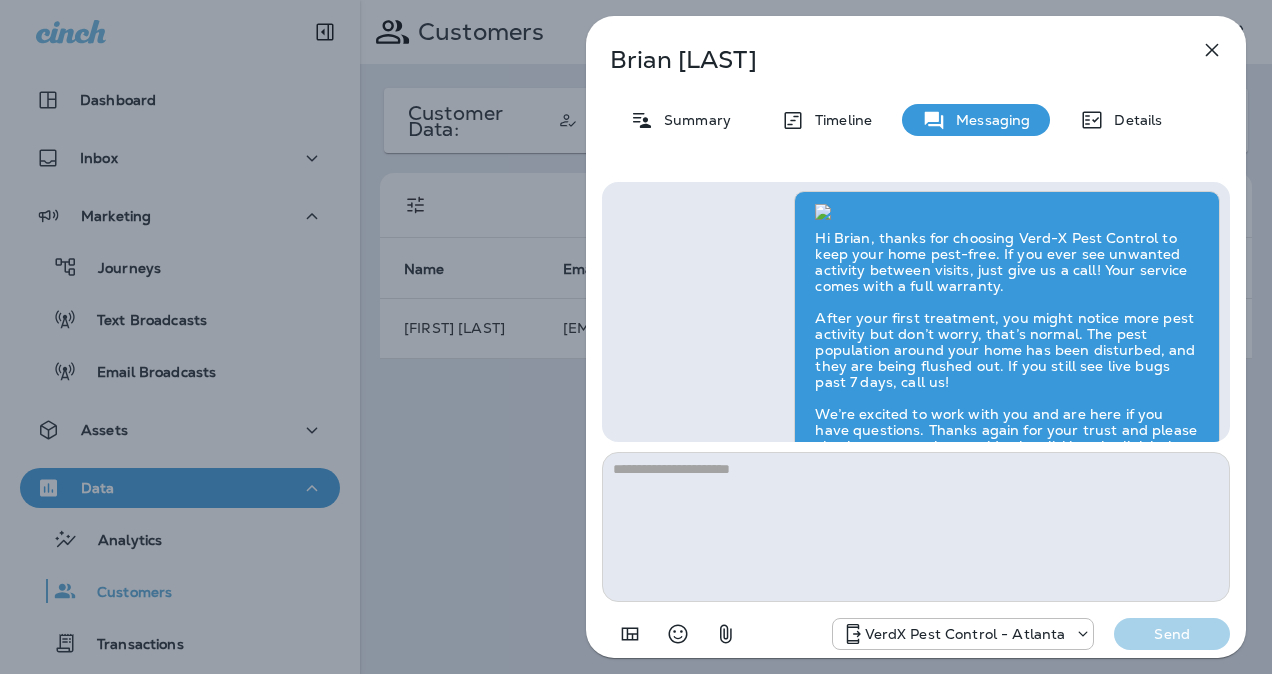 scroll, scrollTop: 0, scrollLeft: 0, axis: both 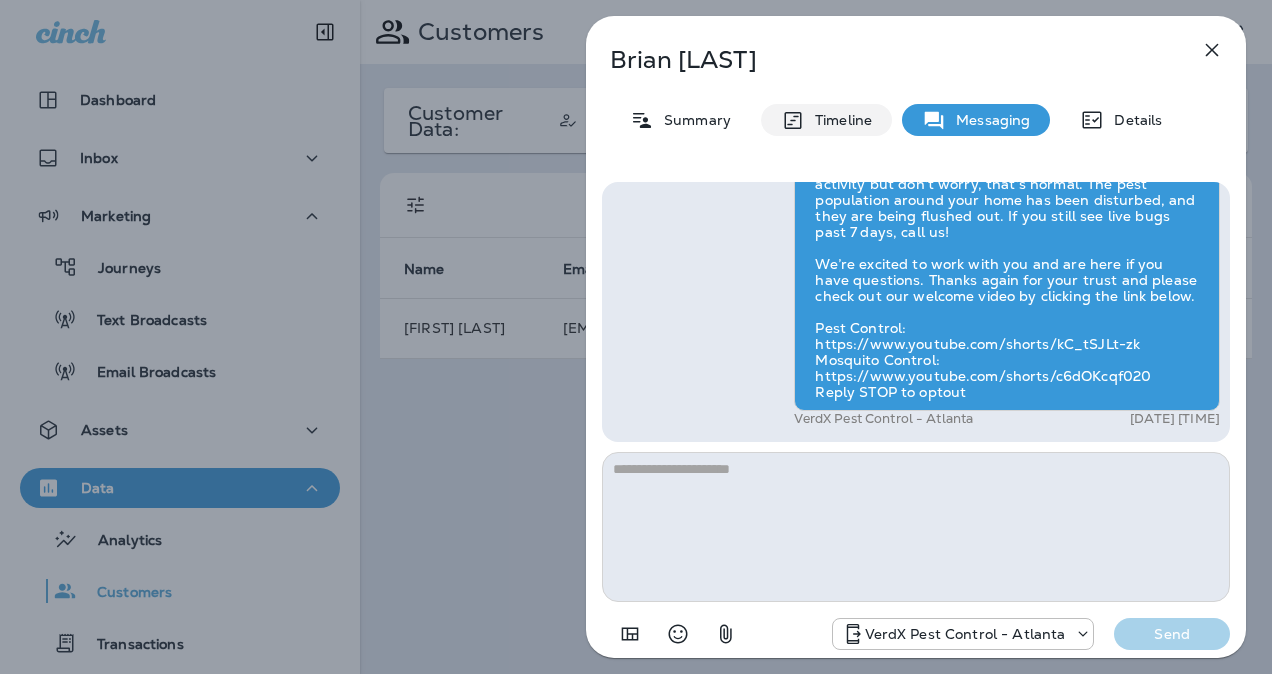 click on "Timeline" at bounding box center [826, 120] 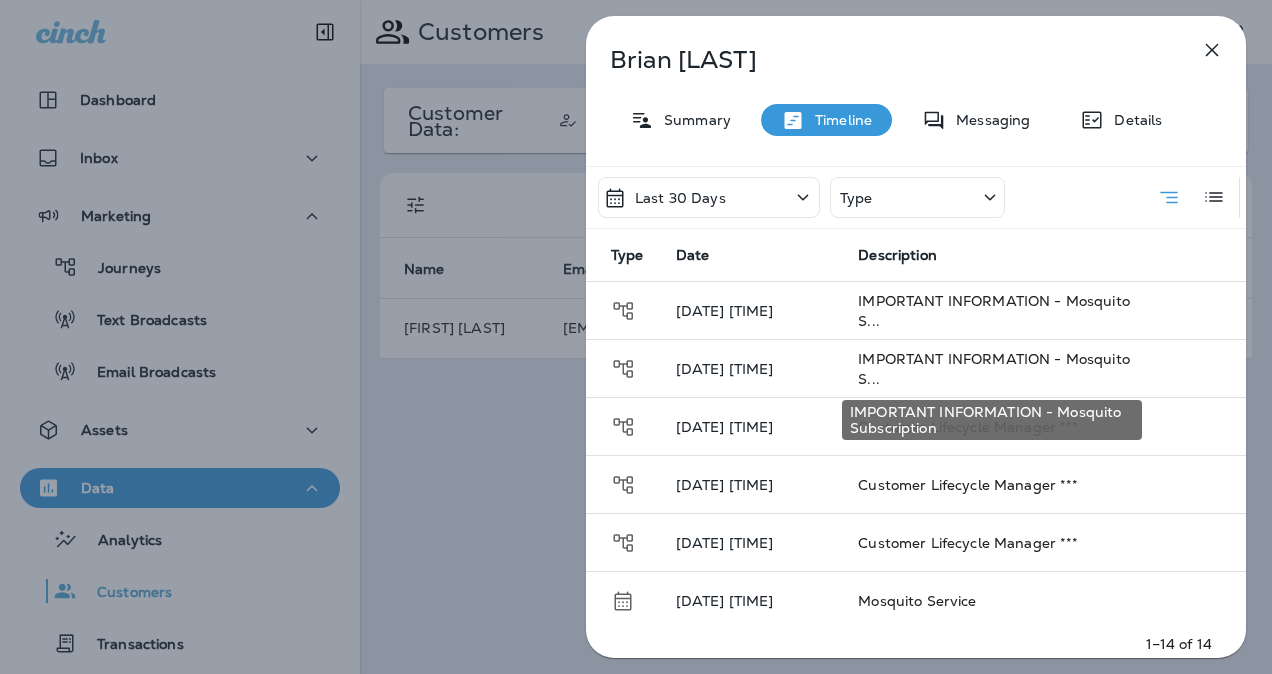 click on "IMPORTANT INFORMATION - Mosquito S..." at bounding box center [993, 369] 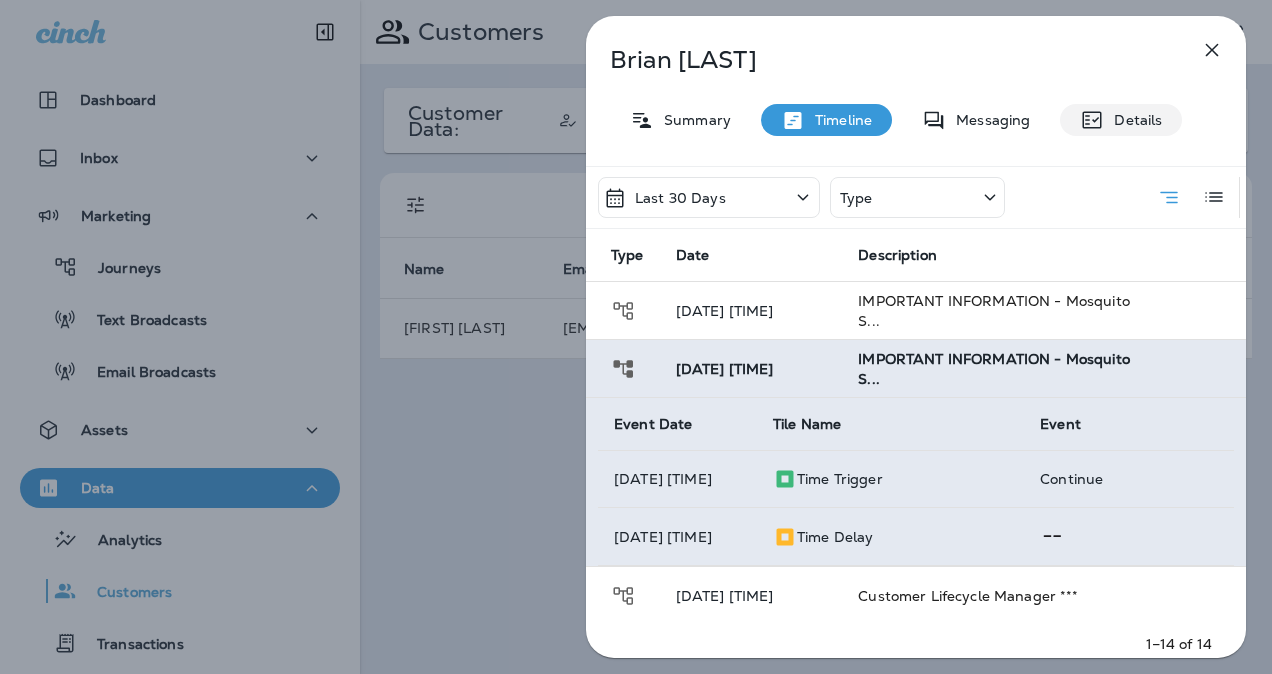 click on "Details" at bounding box center (1121, 120) 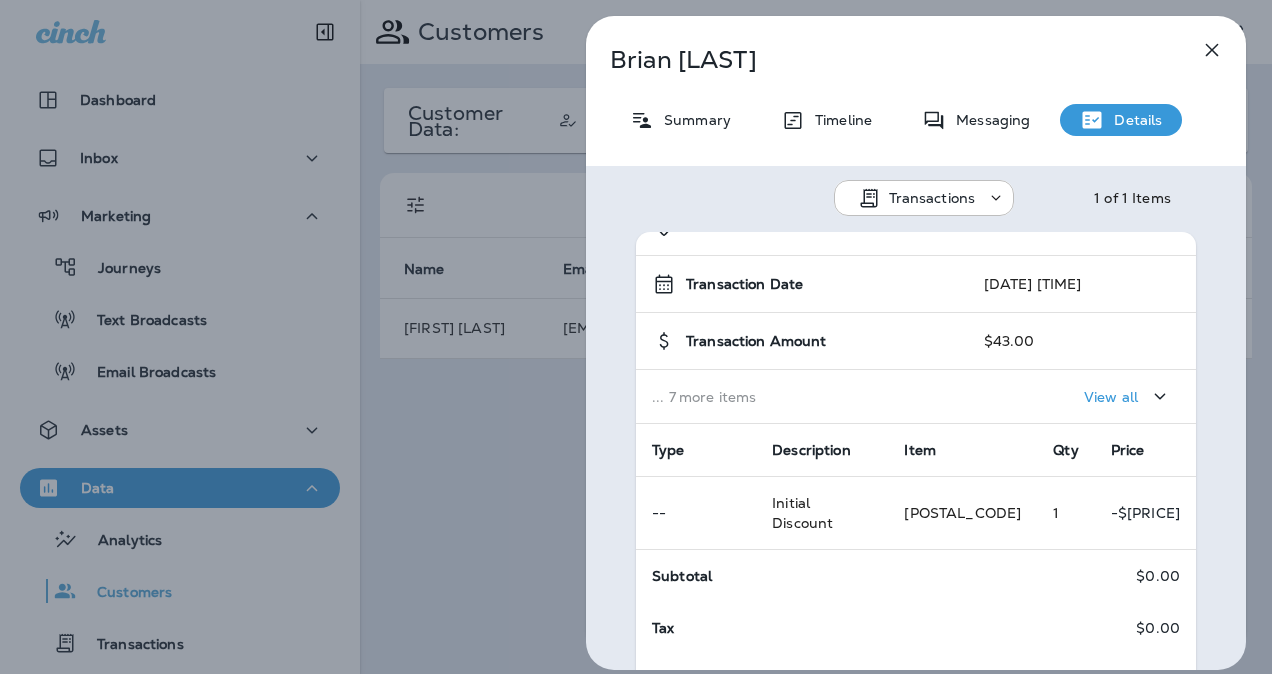scroll, scrollTop: 0, scrollLeft: 0, axis: both 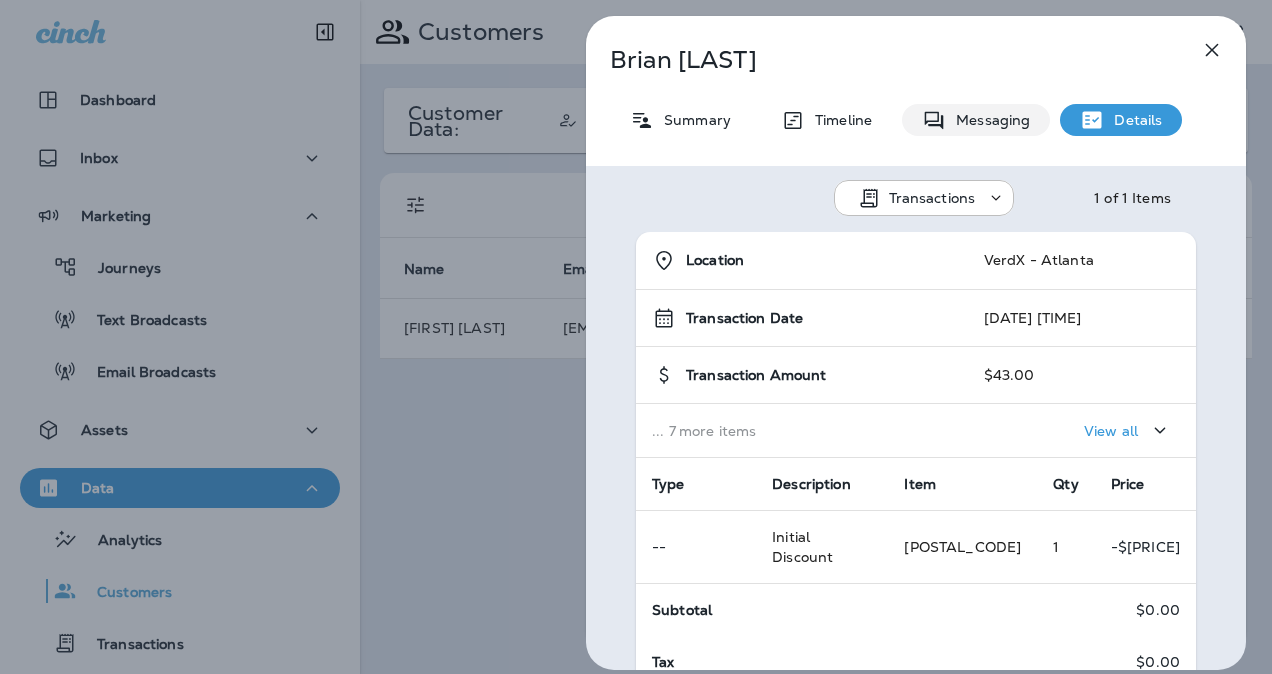 click on "Messaging" at bounding box center (988, 120) 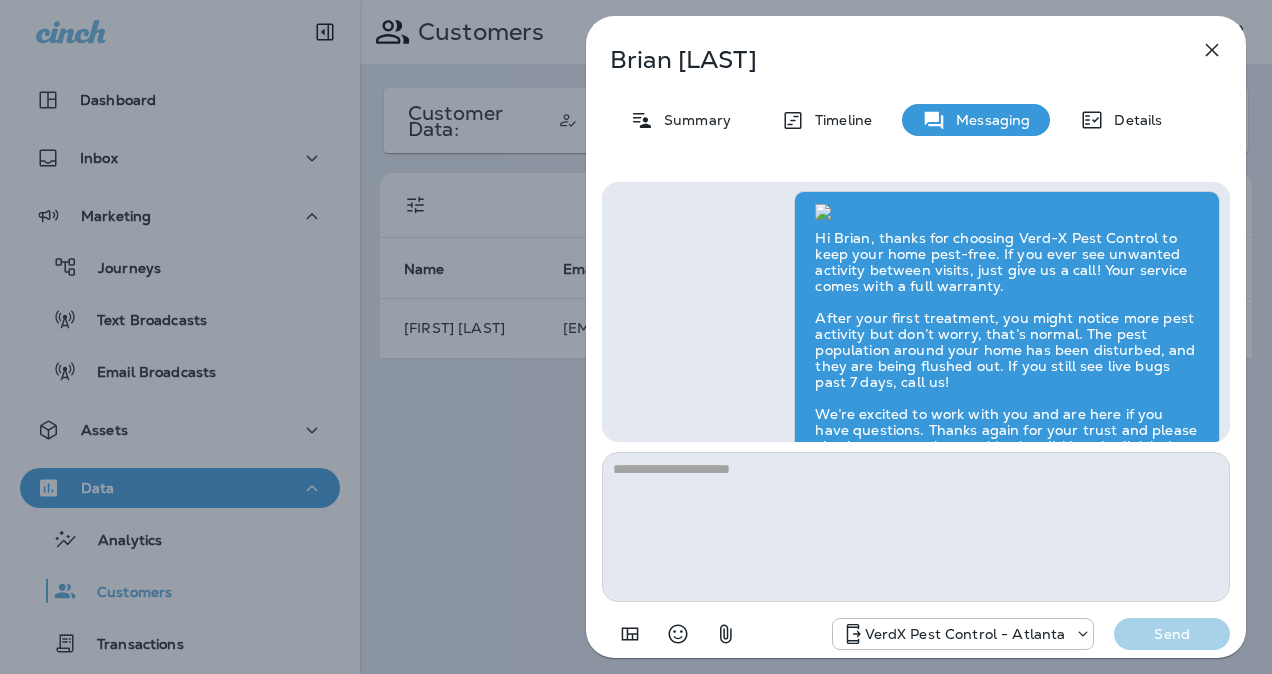 scroll, scrollTop: 0, scrollLeft: 0, axis: both 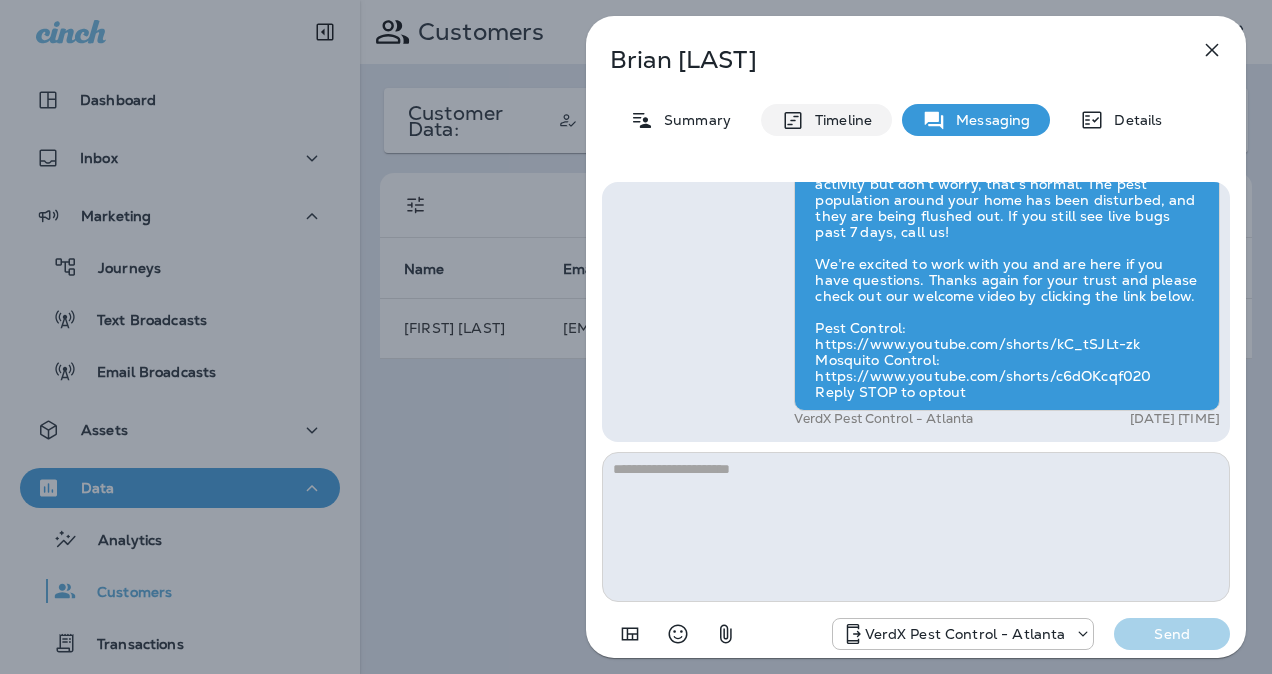 click on "Timeline" at bounding box center [838, 120] 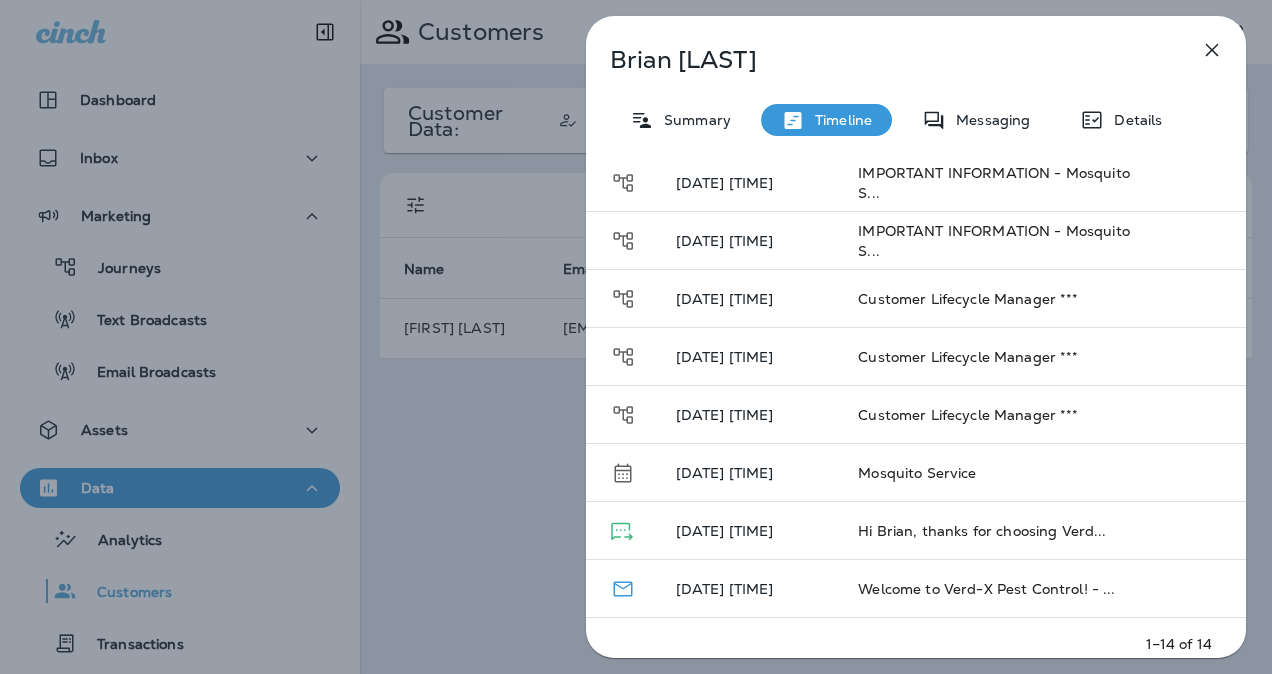 scroll, scrollTop: 0, scrollLeft: 0, axis: both 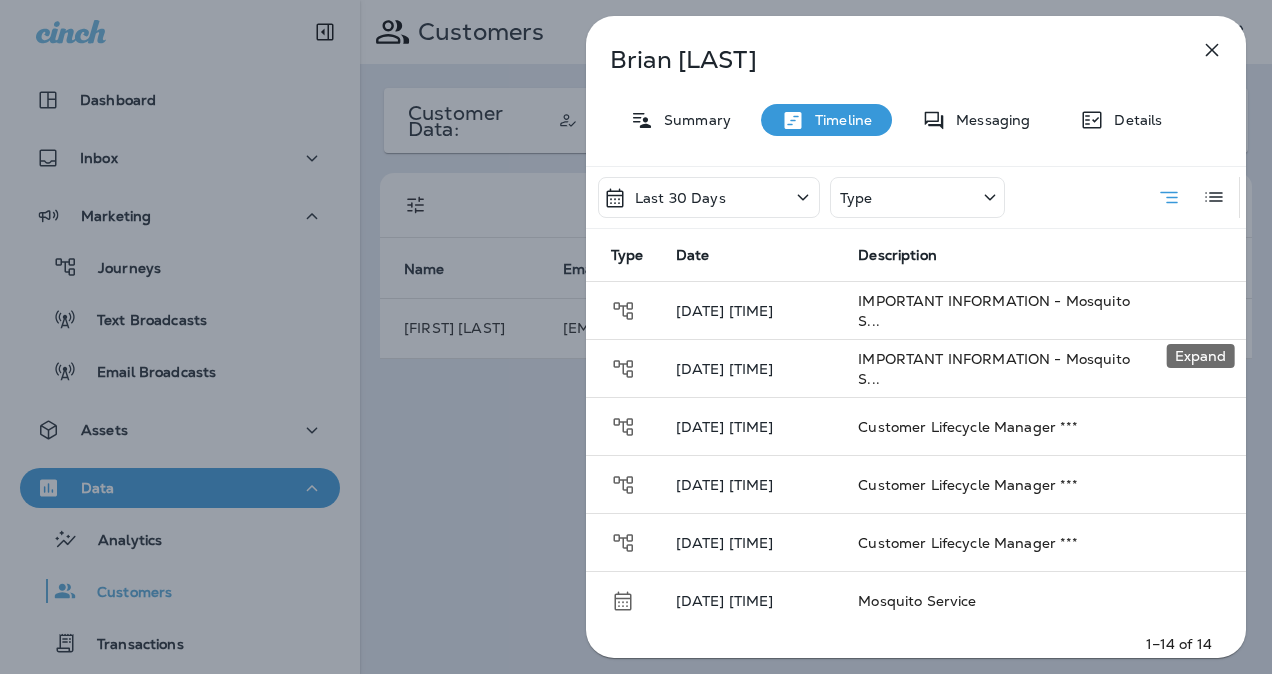 click 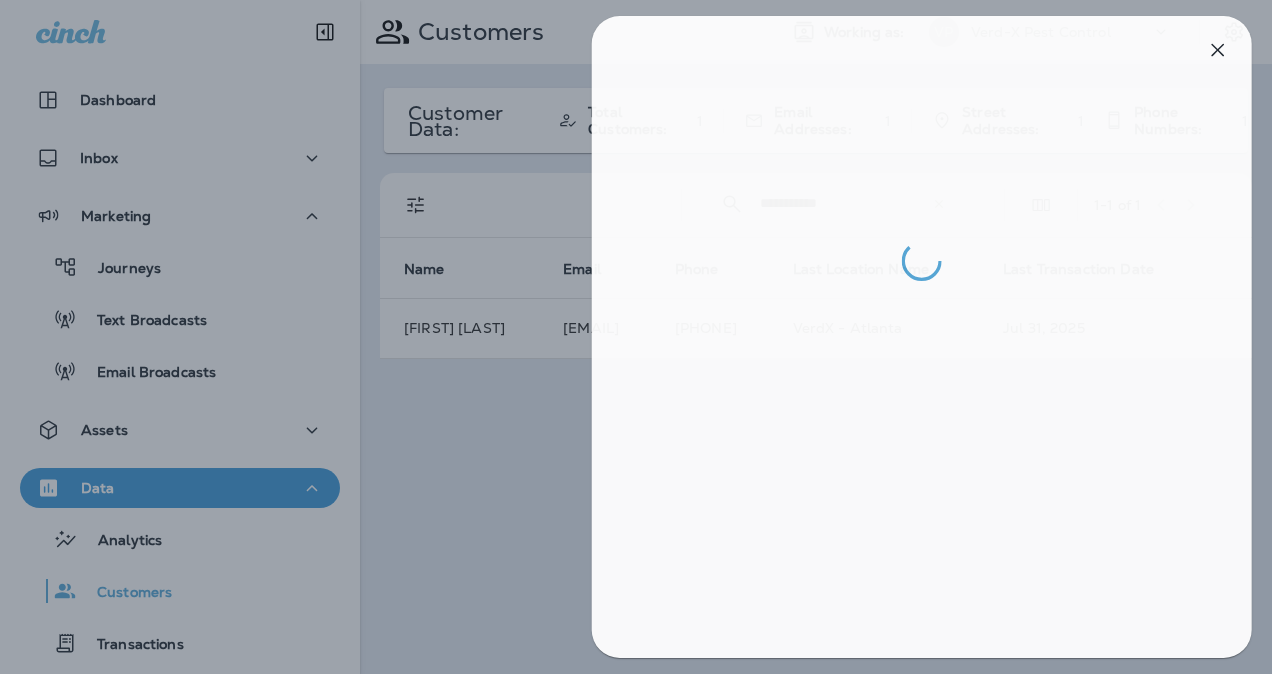 click at bounding box center (642, 337) 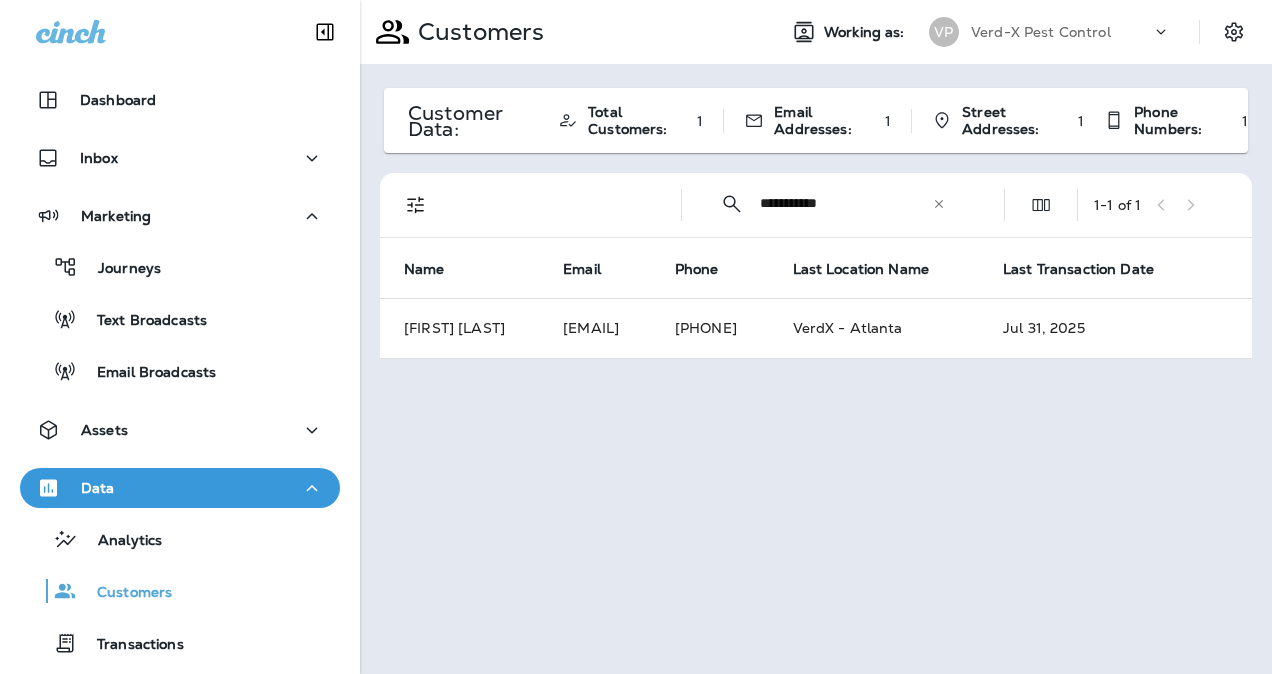 click on "Analytics" at bounding box center [120, 541] 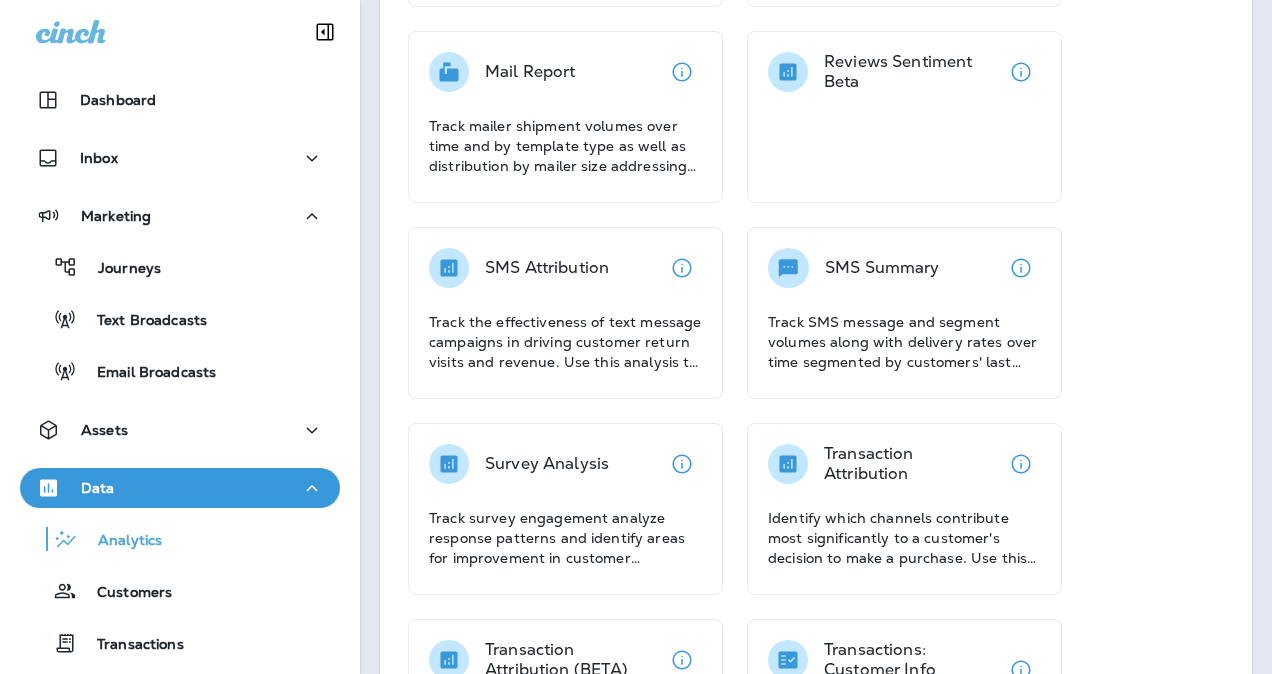 scroll, scrollTop: 870, scrollLeft: 0, axis: vertical 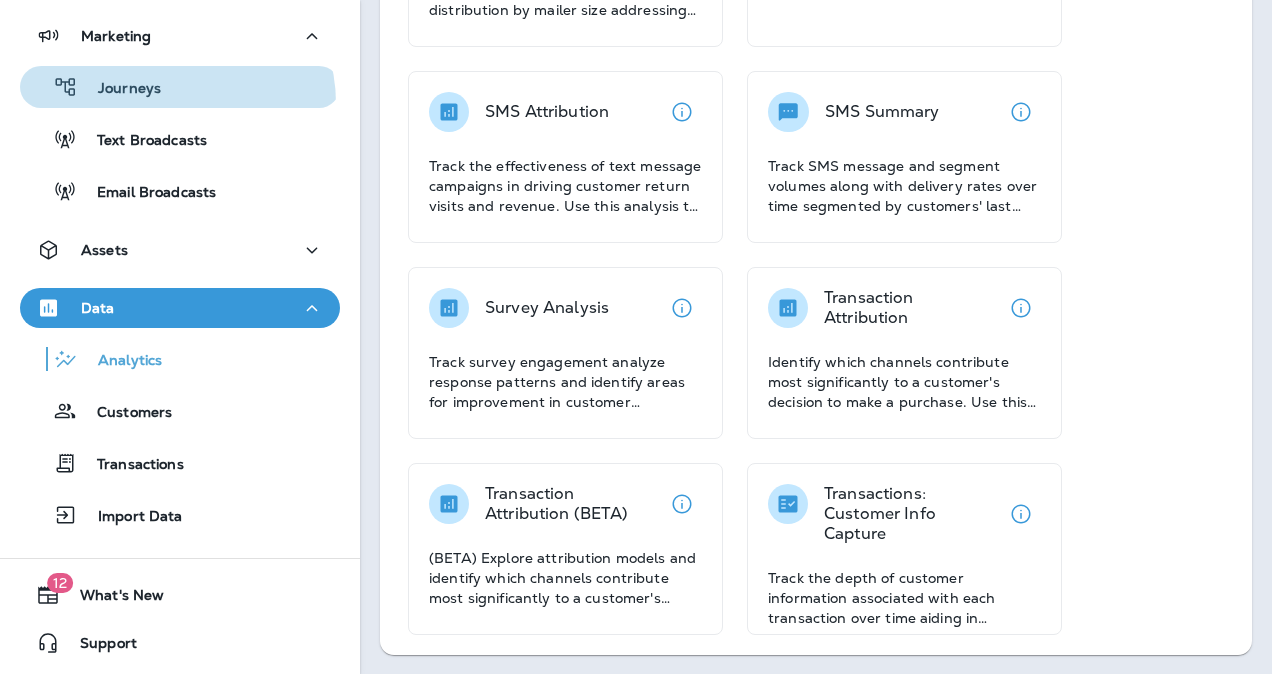 click on "Journeys" at bounding box center [180, 87] 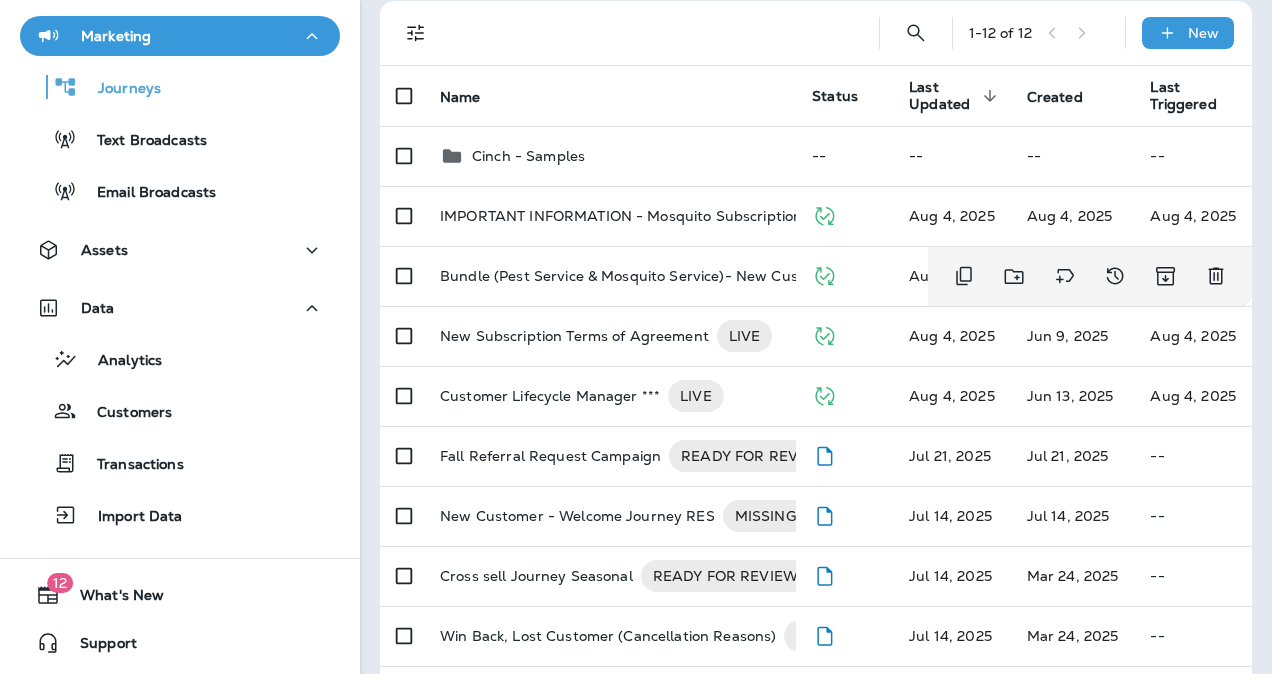 scroll, scrollTop: 0, scrollLeft: 0, axis: both 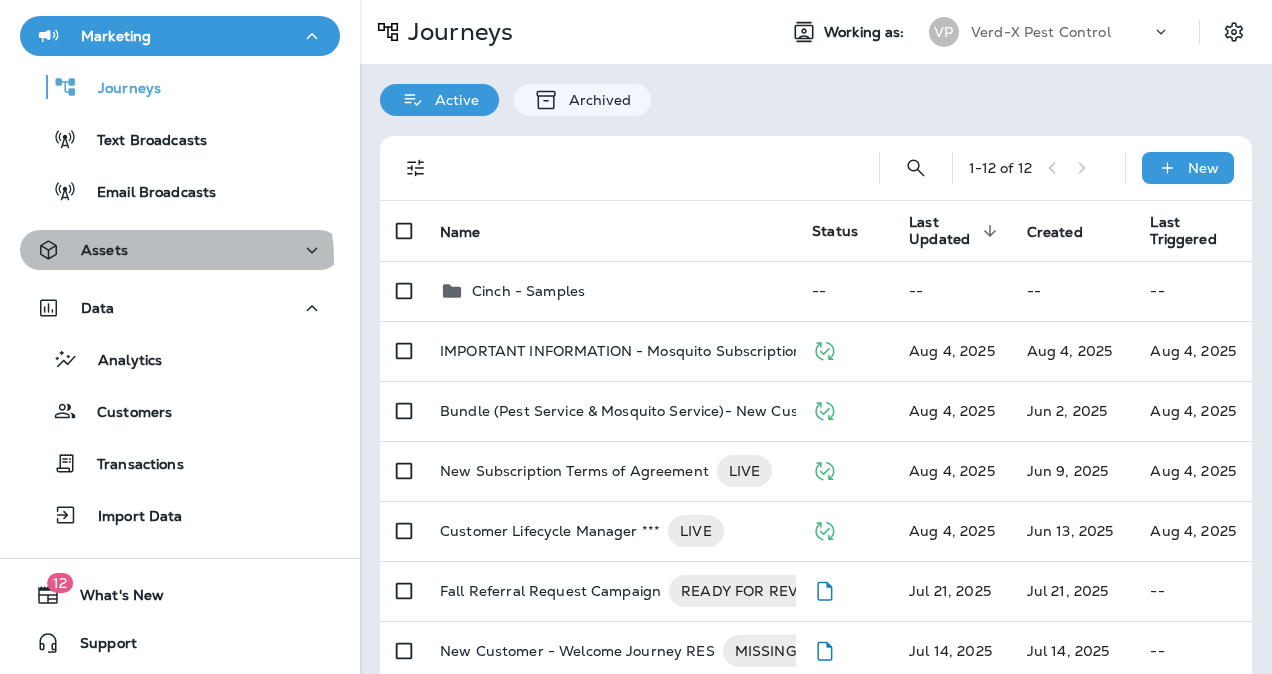 click on "Assets" at bounding box center (180, 250) 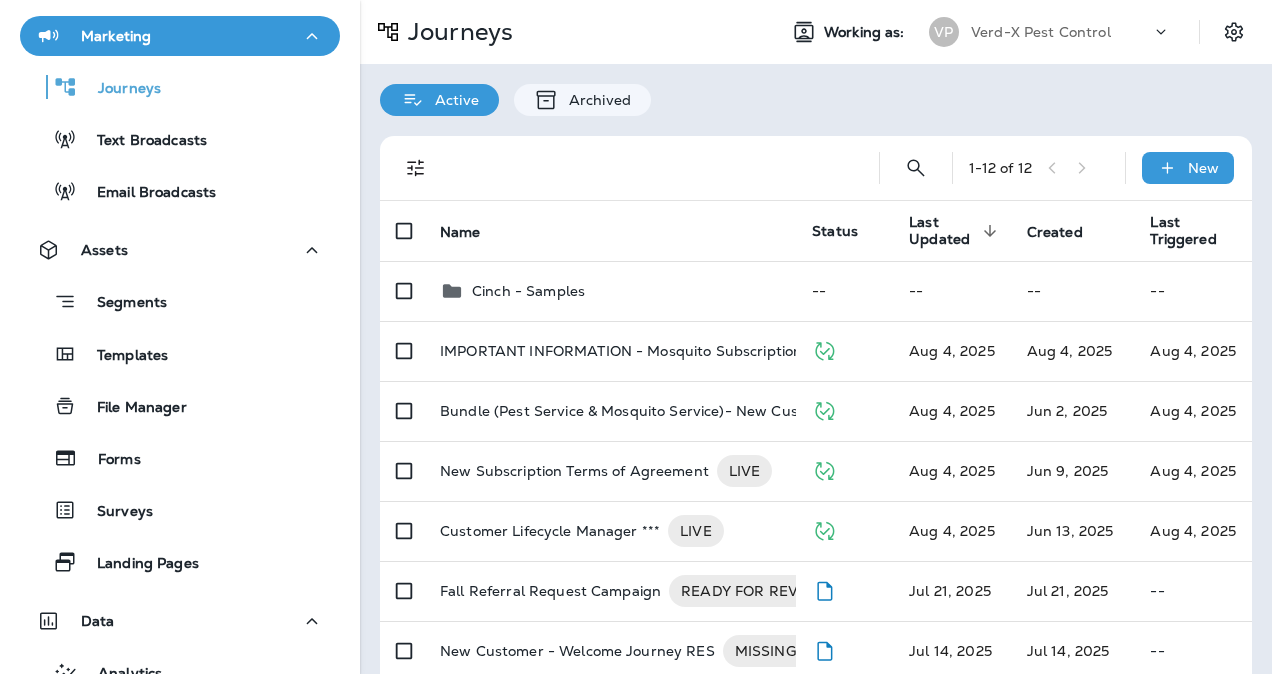 scroll, scrollTop: 0, scrollLeft: 0, axis: both 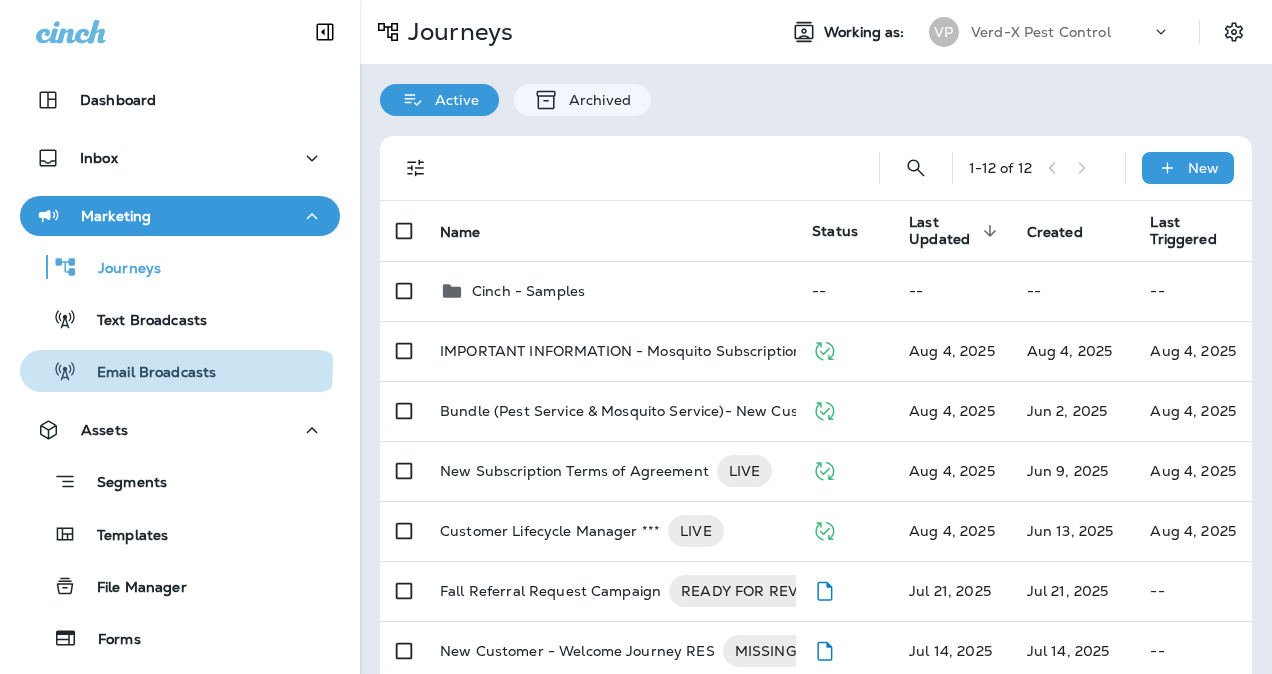 click on "Email Broadcasts" at bounding box center (146, 373) 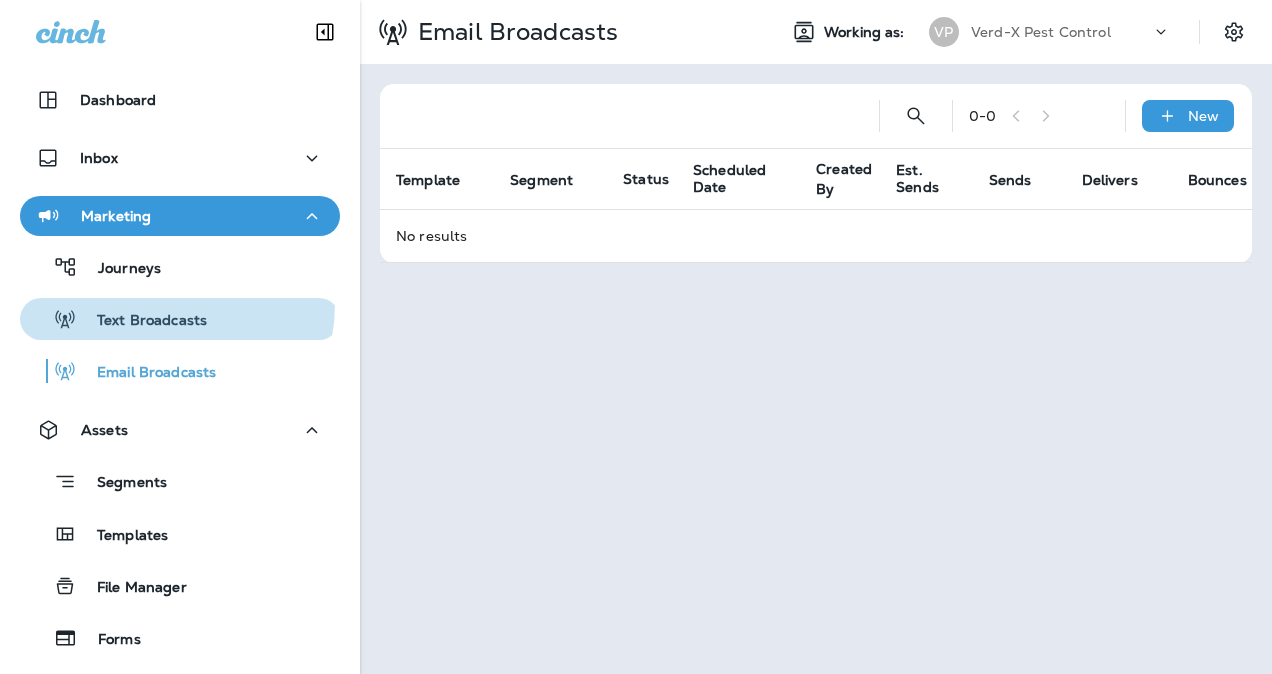 click on "Text Broadcasts" at bounding box center (117, 319) 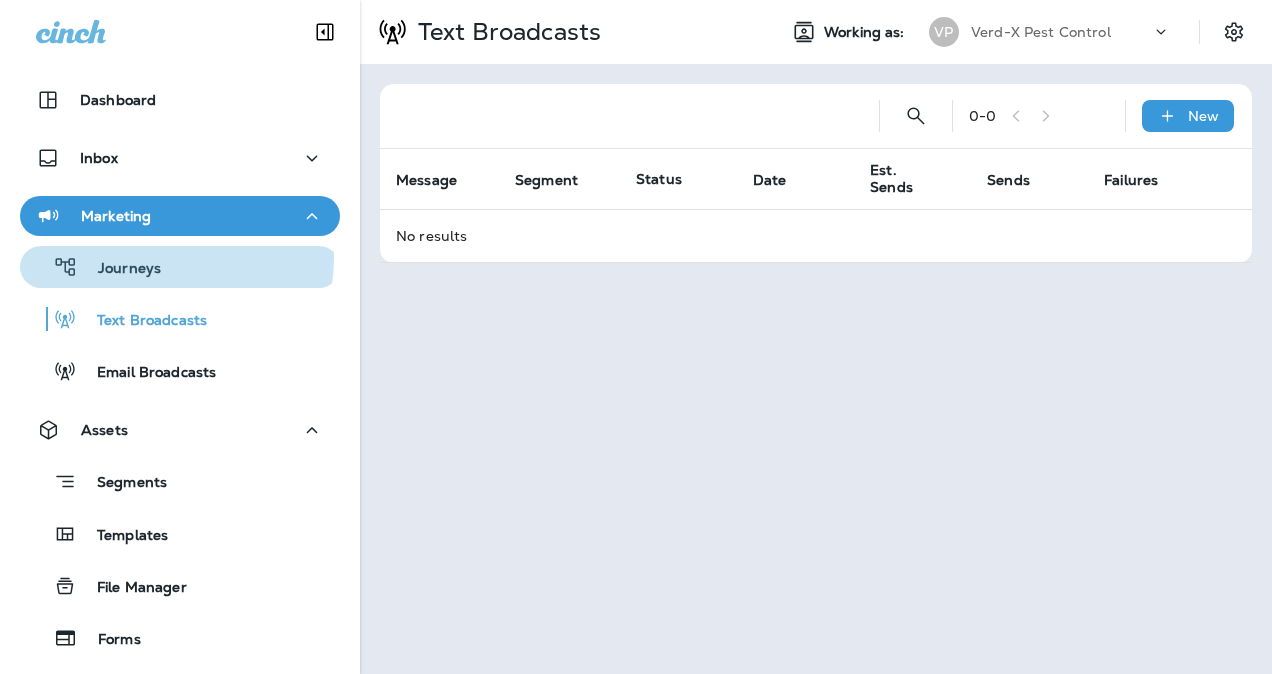 click on "Journeys" at bounding box center (94, 267) 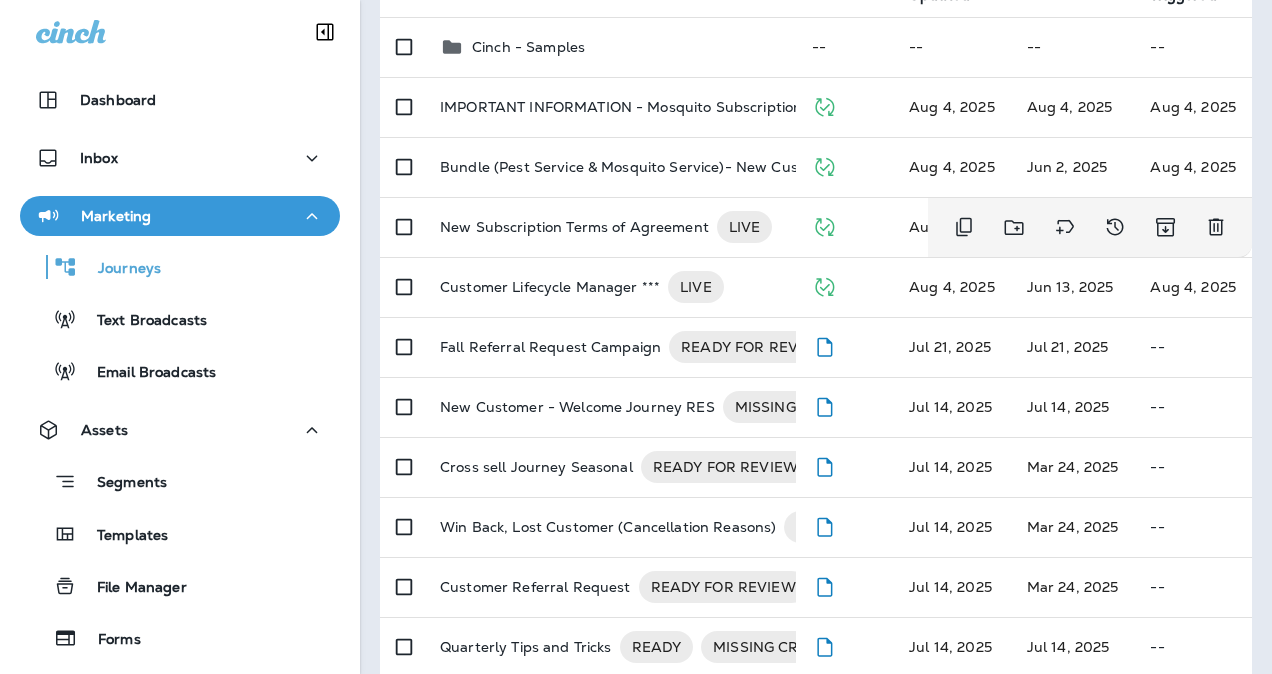 scroll, scrollTop: 0, scrollLeft: 0, axis: both 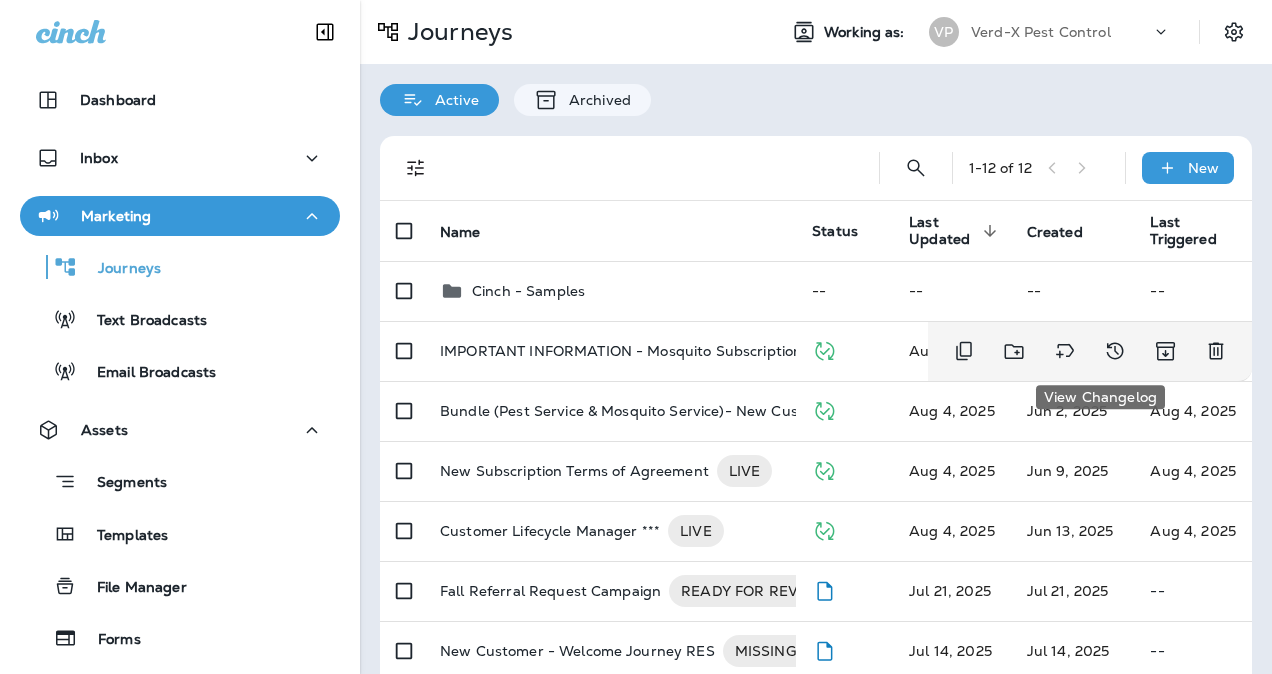 click 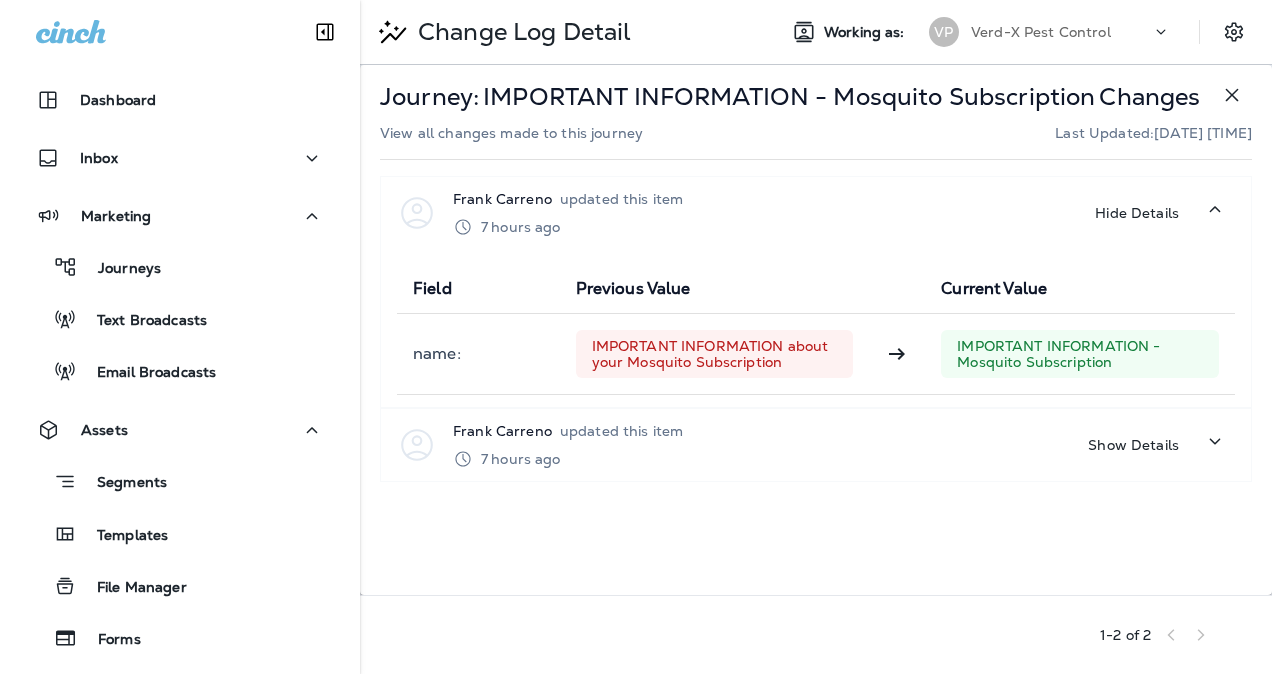 click on "Show Details" at bounding box center [1133, 445] 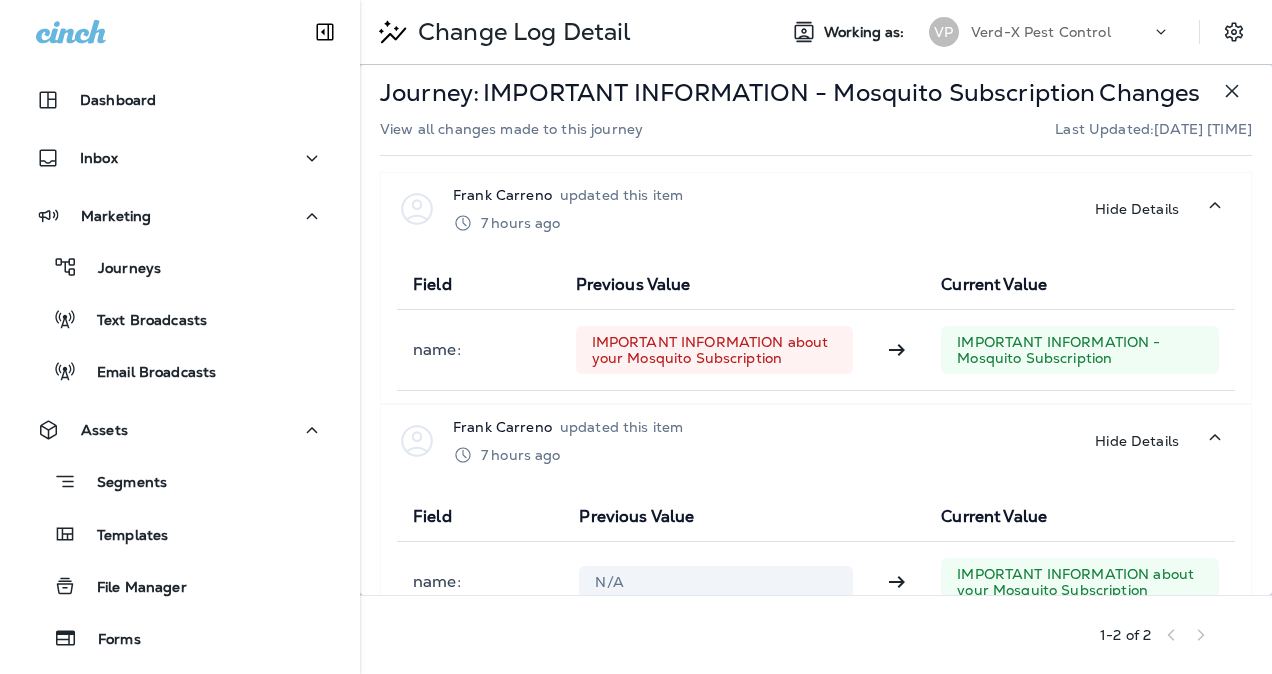 scroll, scrollTop: 0, scrollLeft: 0, axis: both 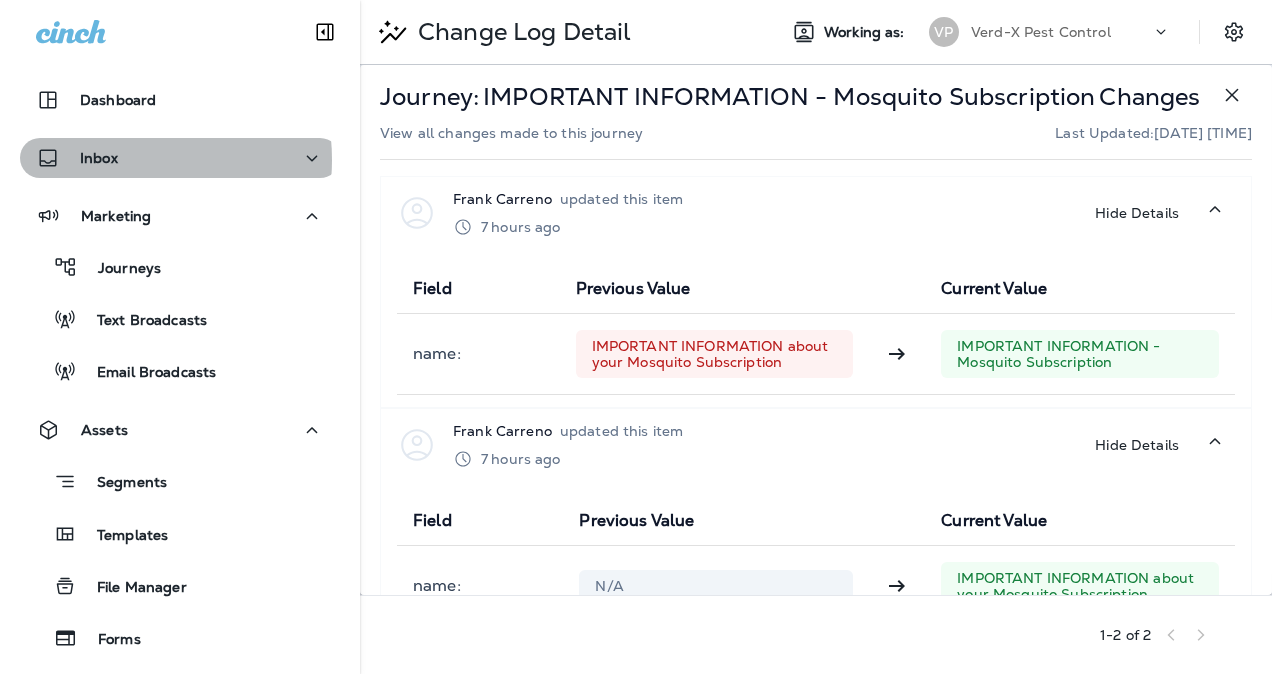 click on "Inbox" at bounding box center [99, 158] 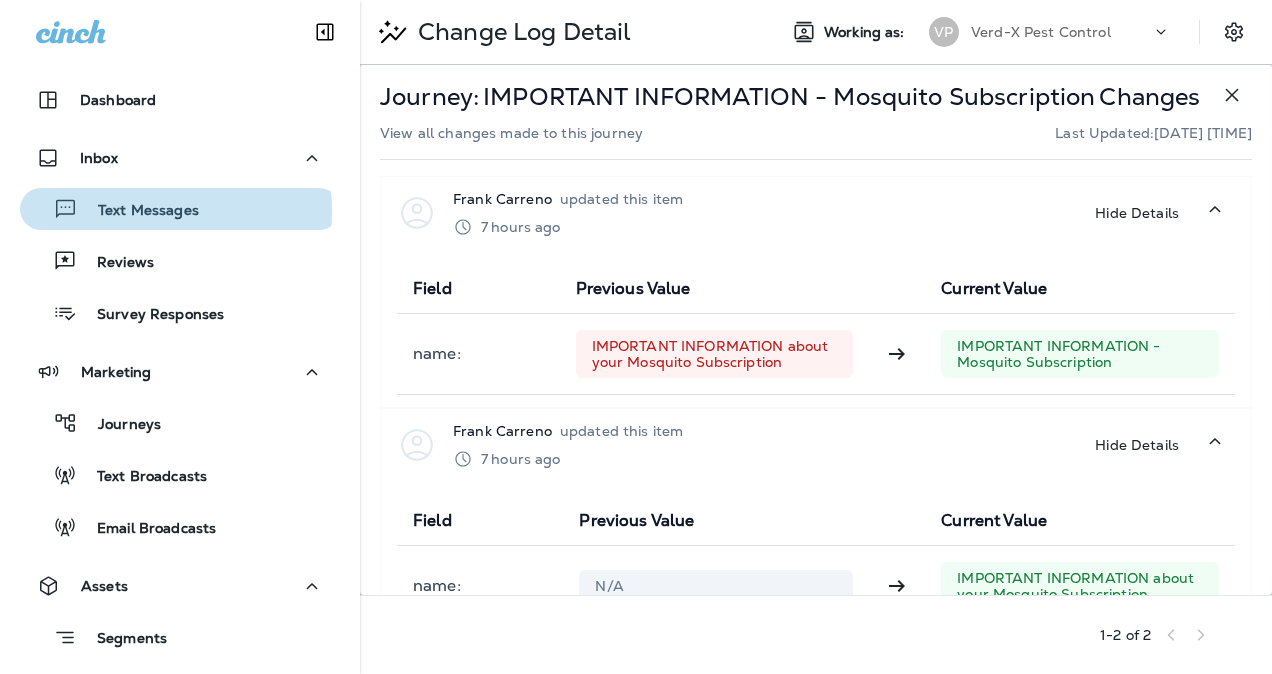 click on "Text Messages" at bounding box center (138, 211) 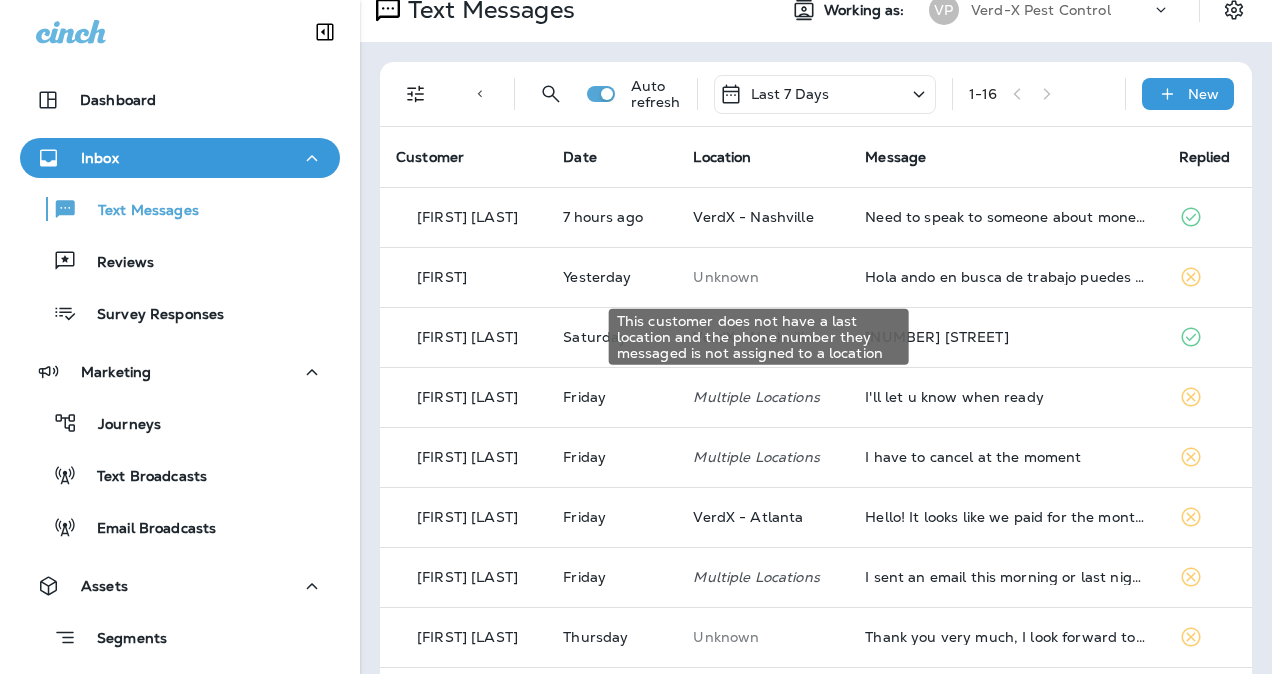 scroll, scrollTop: 0, scrollLeft: 0, axis: both 